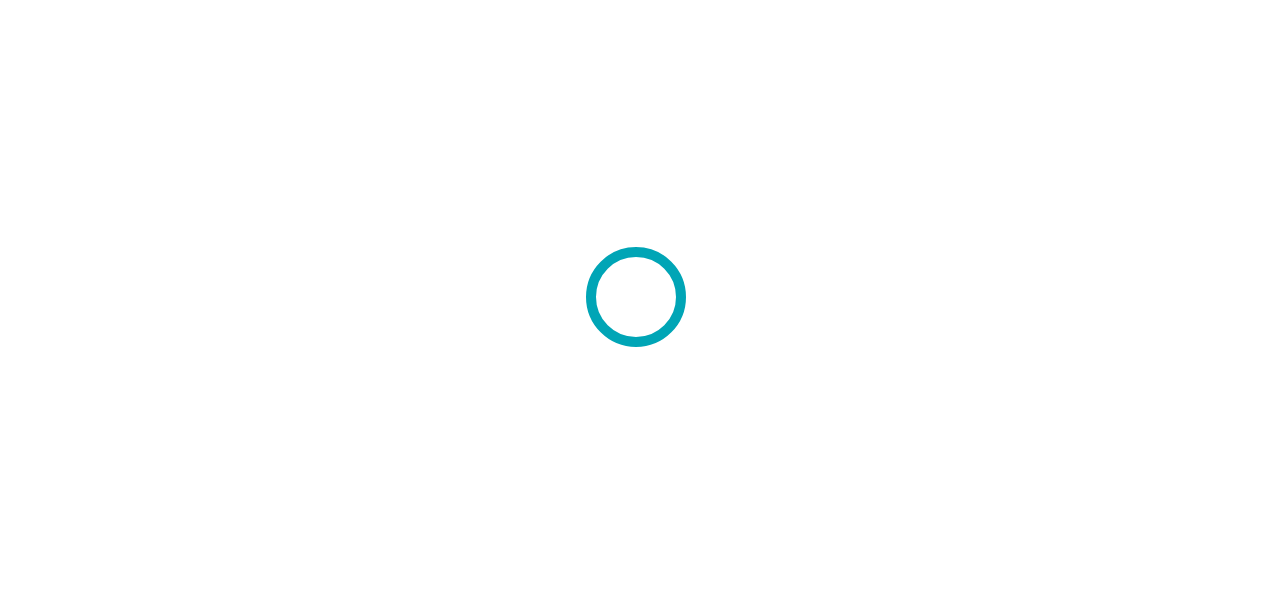 scroll, scrollTop: 0, scrollLeft: 0, axis: both 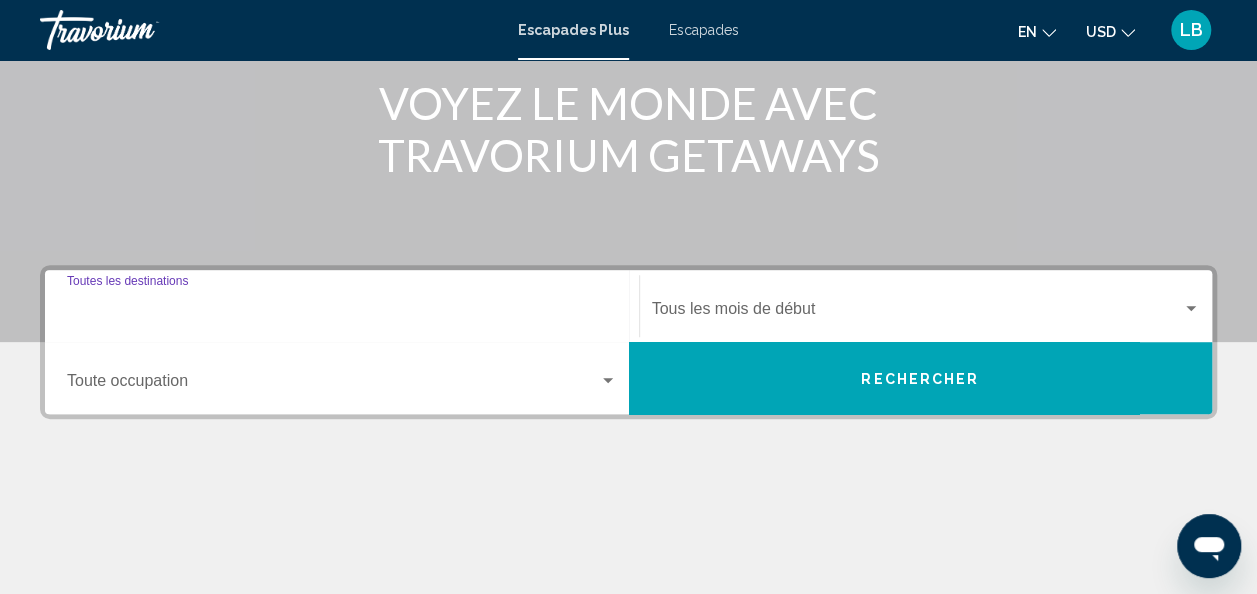 click on "Destination Toutes les destinations" at bounding box center (342, 313) 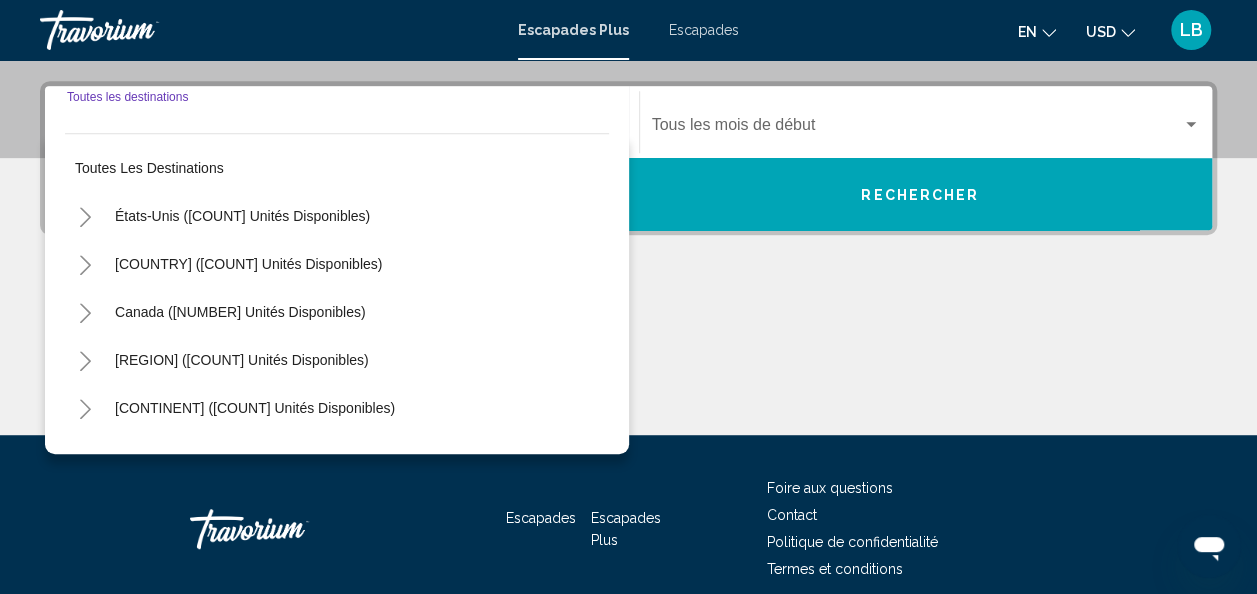 scroll, scrollTop: 458, scrollLeft: 0, axis: vertical 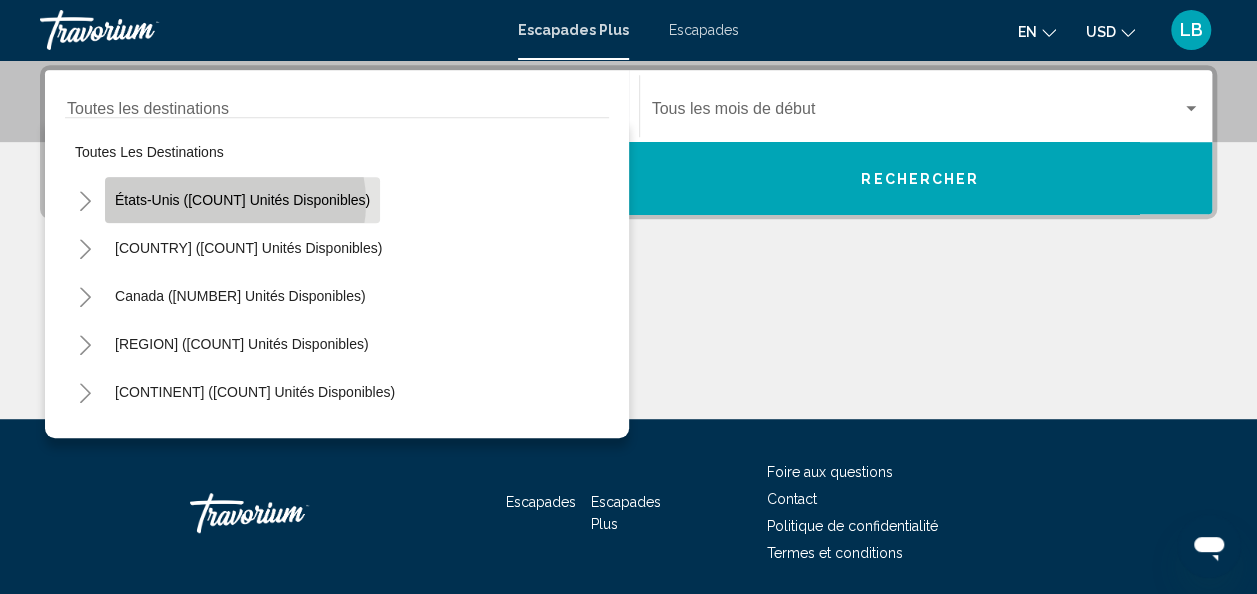 click on "États-Unis ([COUNT] unités disponibles)" 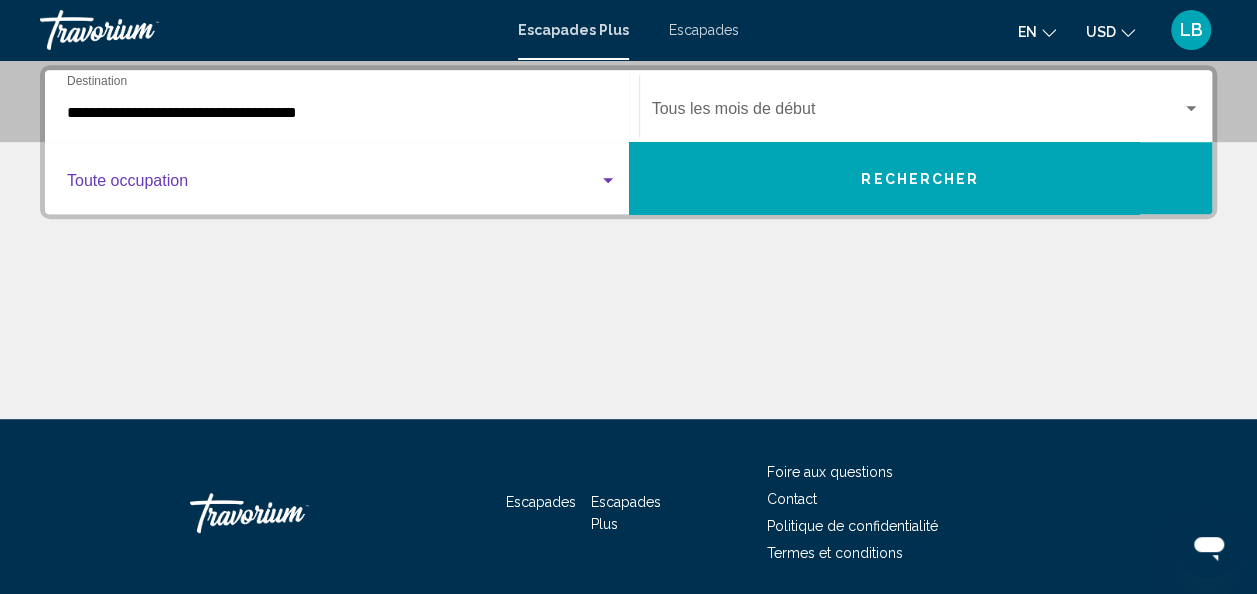 click at bounding box center (333, 185) 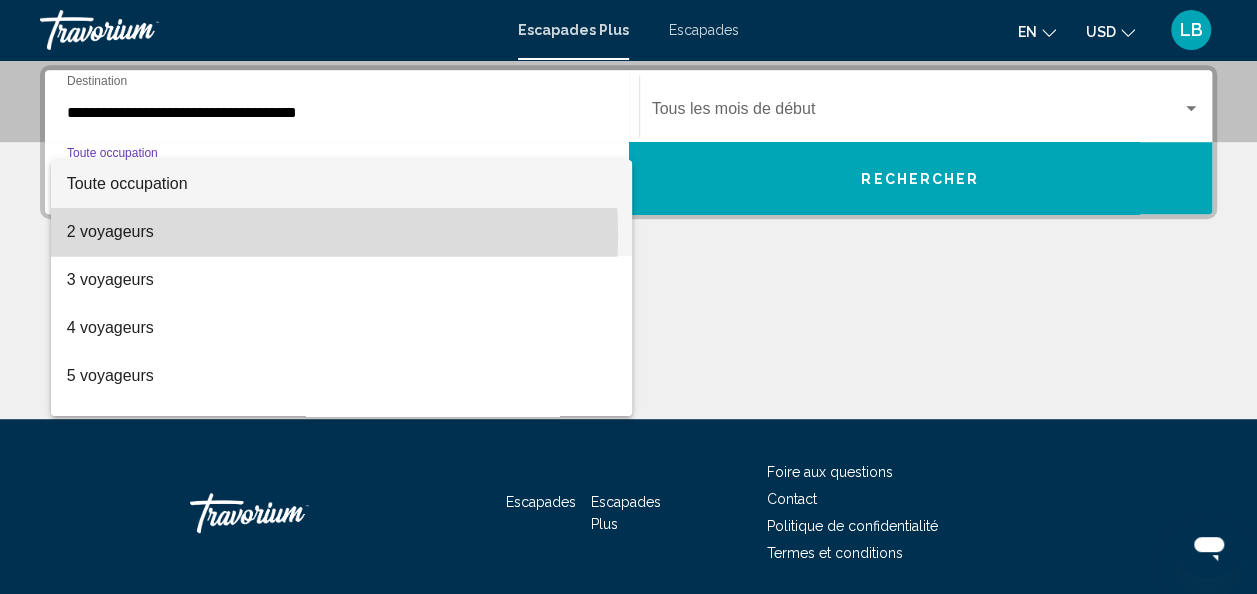 click on "2 voyageurs" at bounding box center (342, 232) 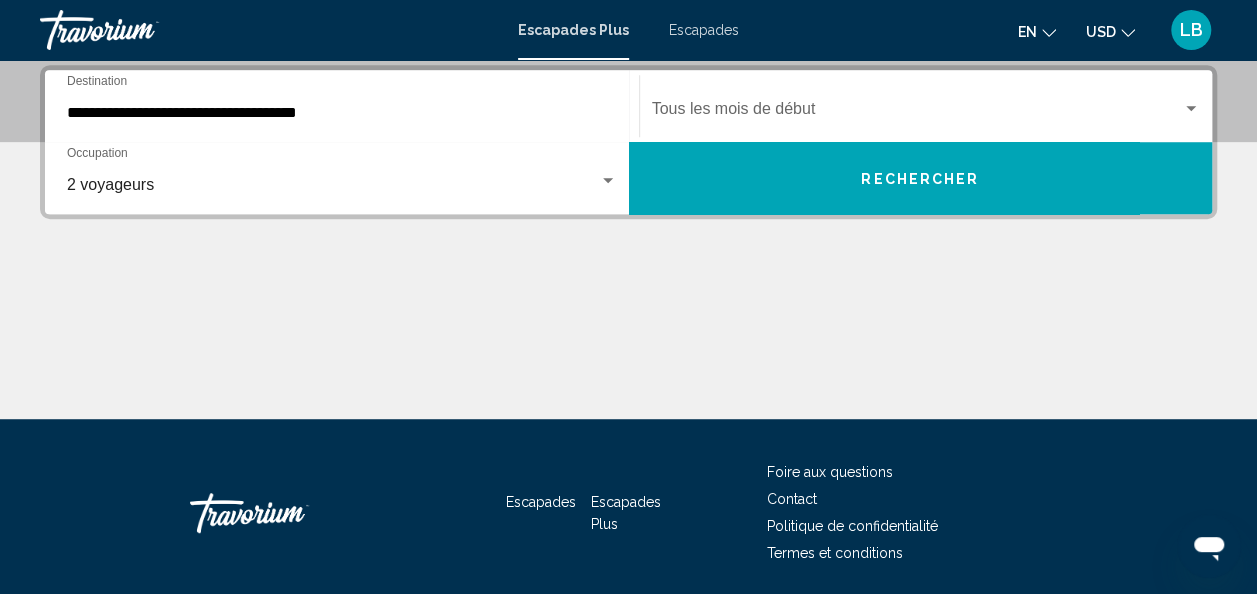 click on "Start Month Tous les mois de début" 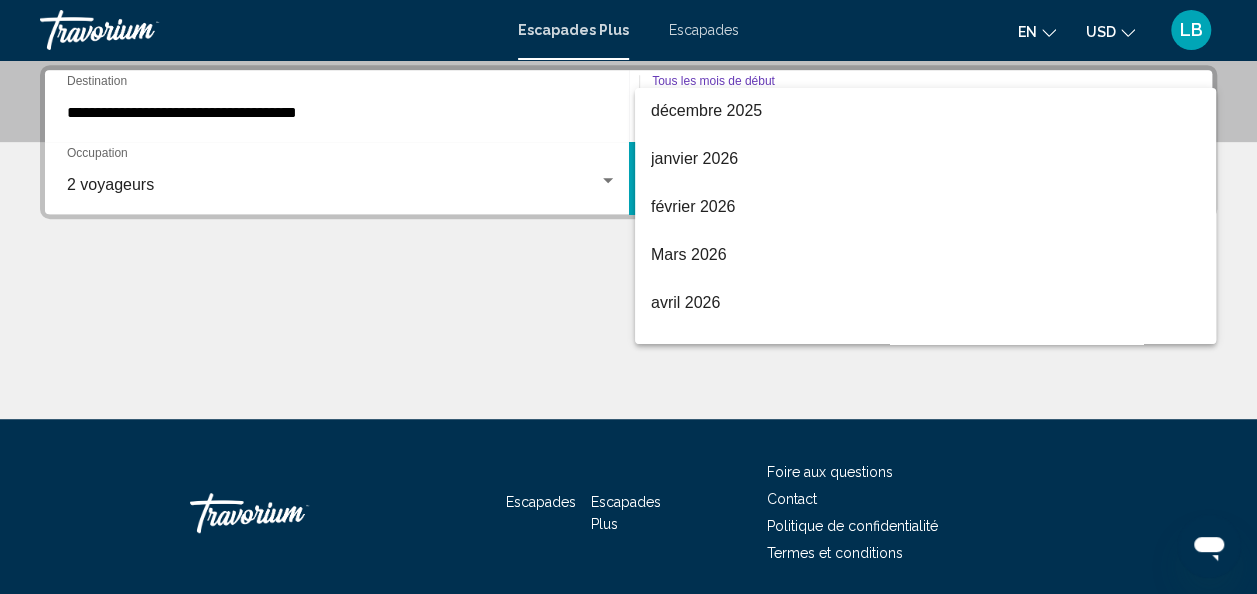 scroll, scrollTop: 242, scrollLeft: 0, axis: vertical 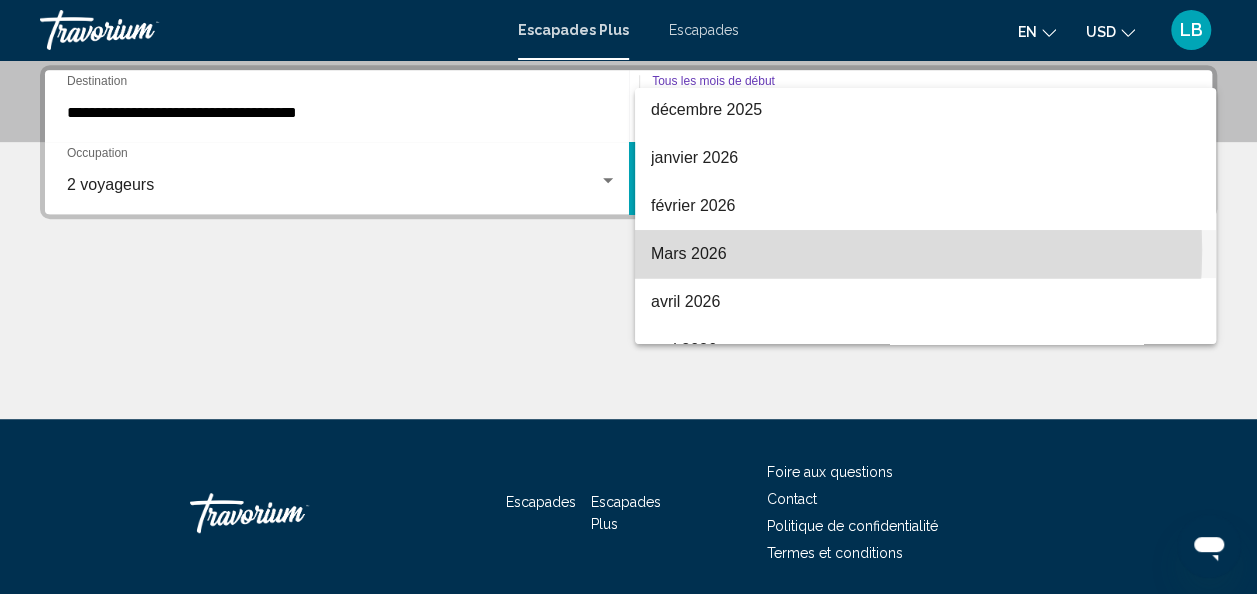 click on "Mars 2026" at bounding box center [925, 254] 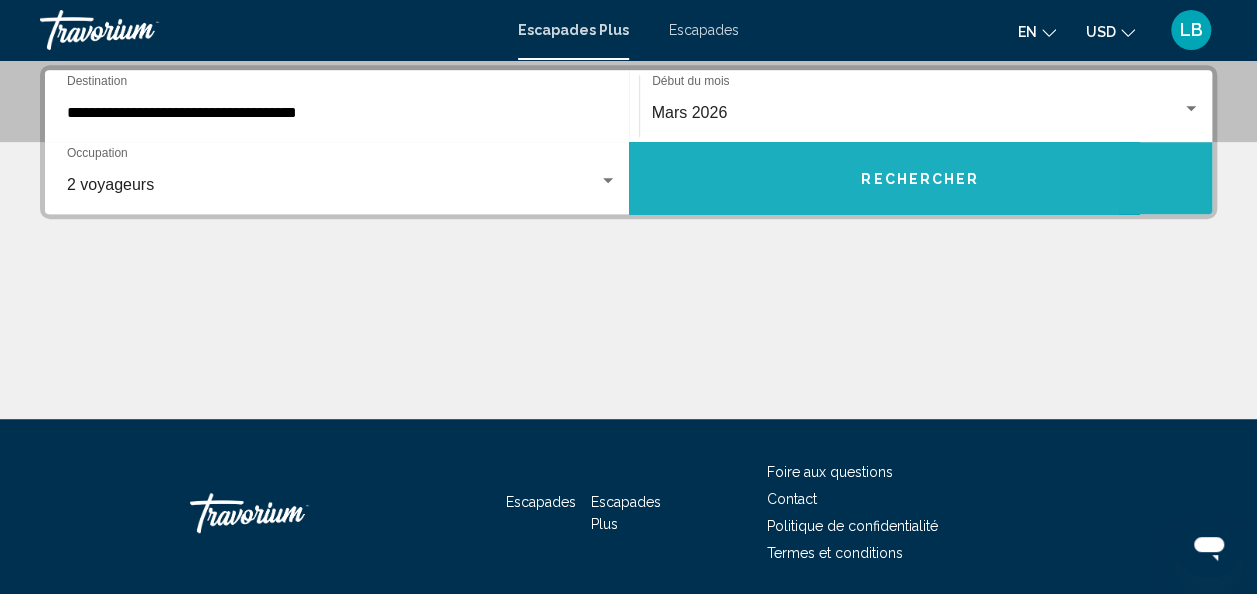 click on "Rechercher" at bounding box center (921, 178) 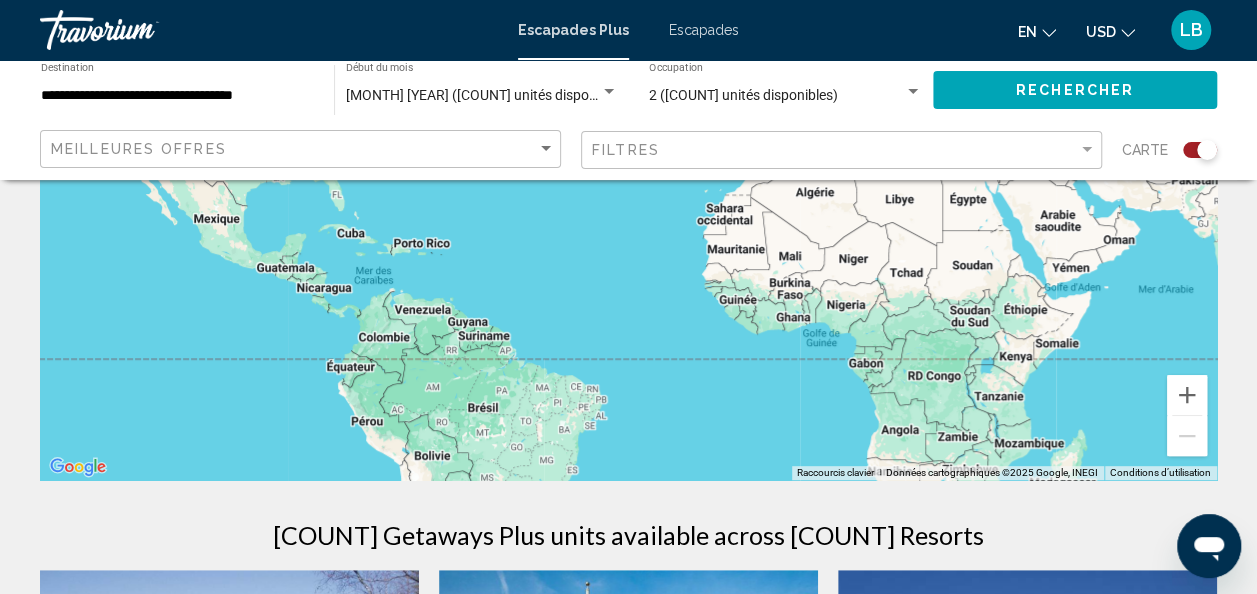 scroll, scrollTop: 321, scrollLeft: 0, axis: vertical 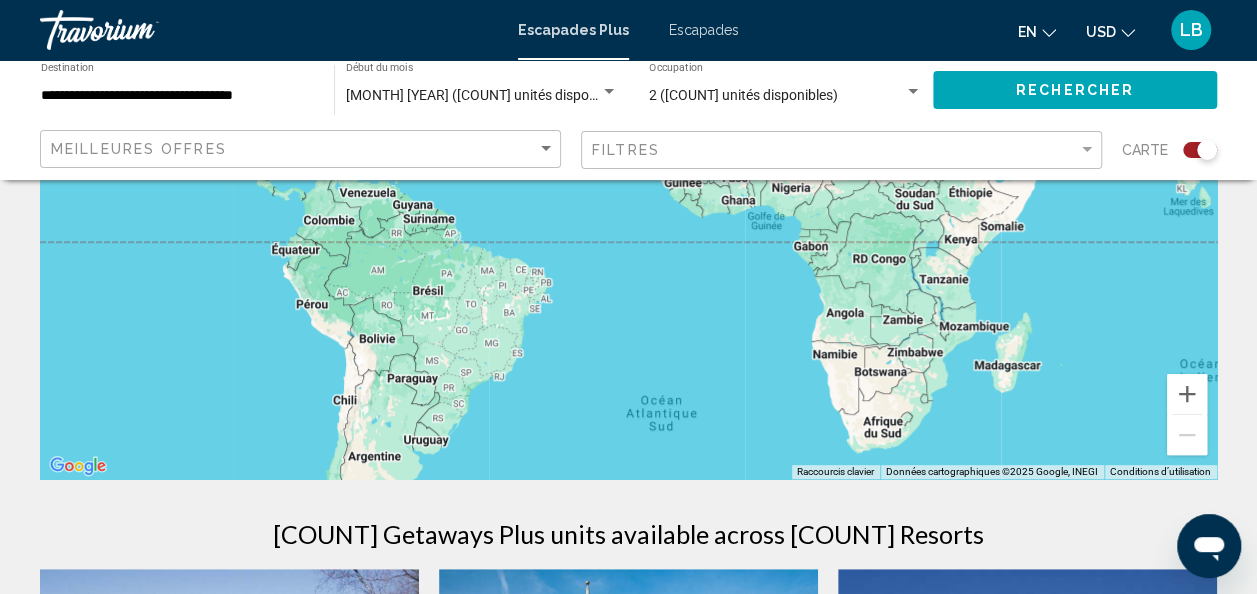 drag, startPoint x: 464, startPoint y: 358, endPoint x: 406, endPoint y: 236, distance: 135.08516 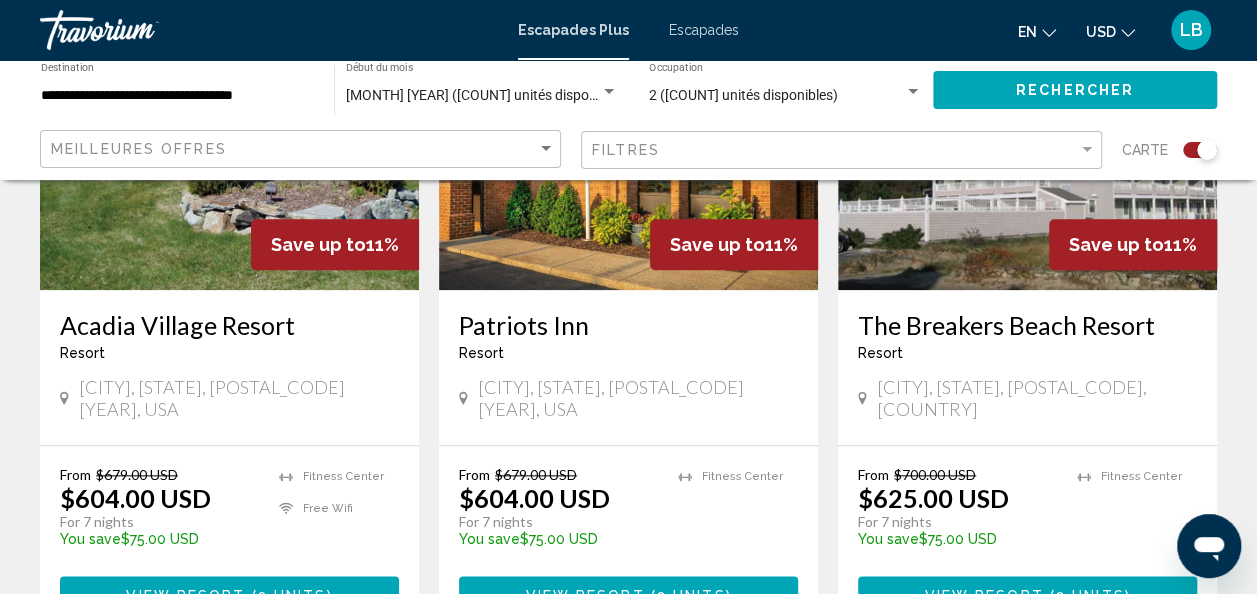 scroll, scrollTop: 0, scrollLeft: 0, axis: both 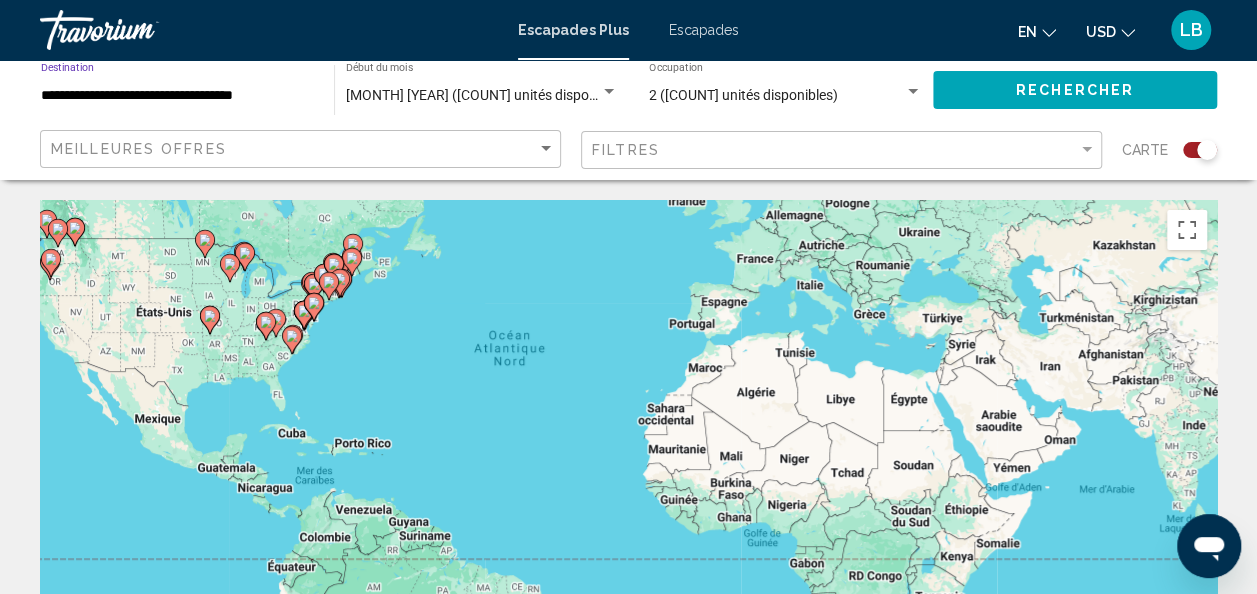 click on "**********" at bounding box center (177, 96) 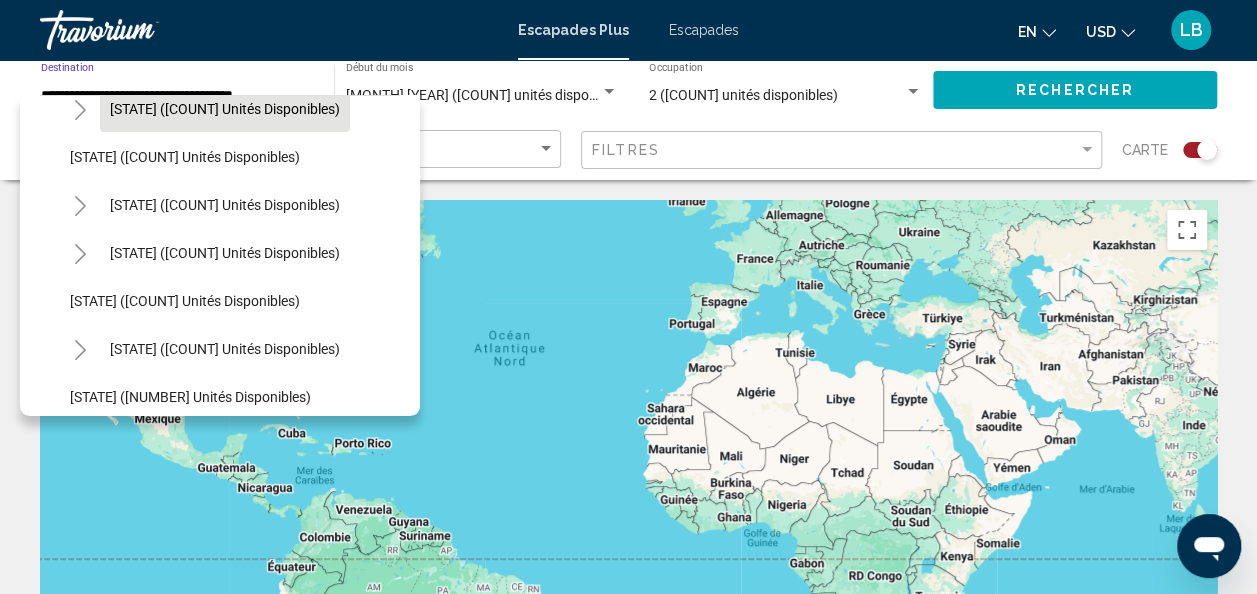 scroll, scrollTop: 0, scrollLeft: 0, axis: both 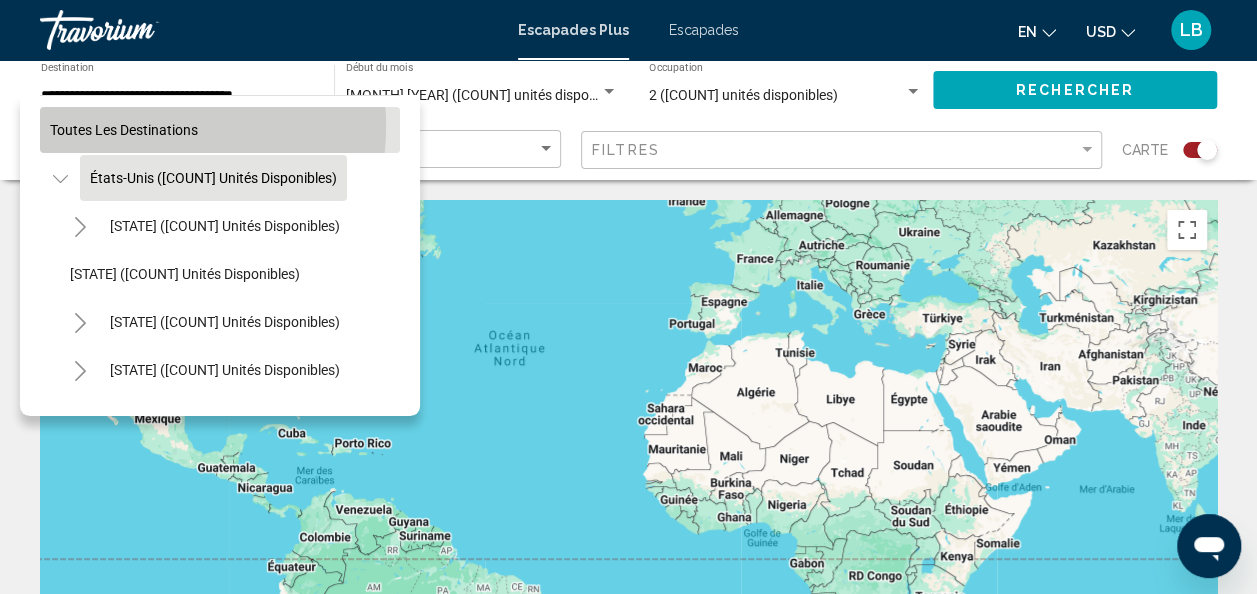 click on "Toutes les destinations" at bounding box center (124, 130) 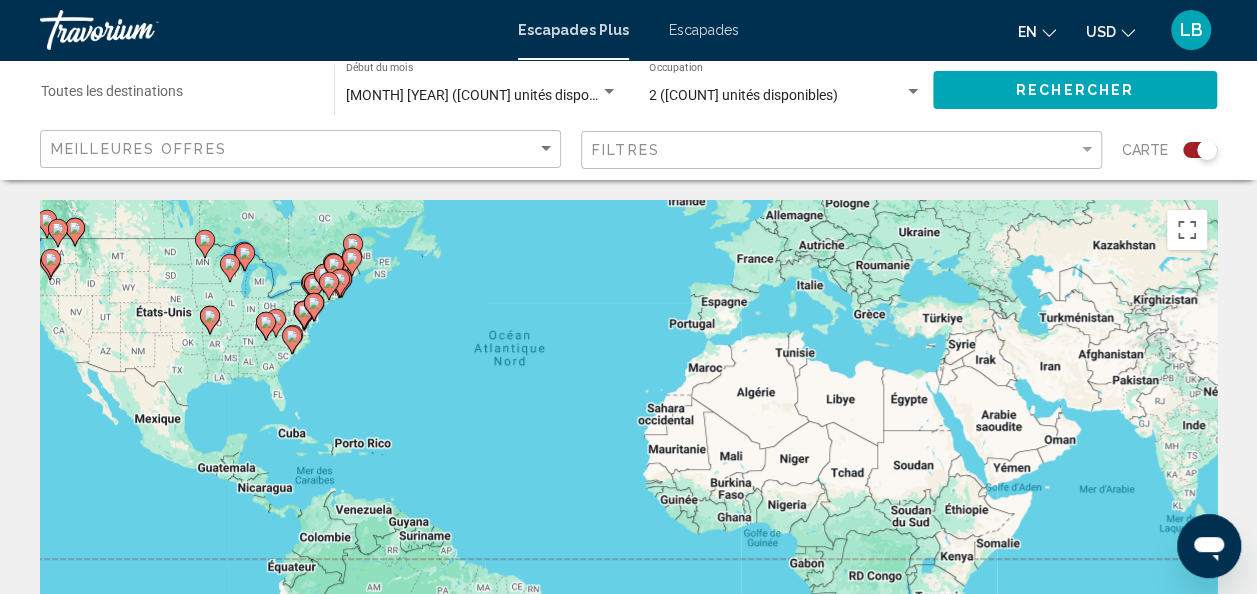 click on "Rechercher" 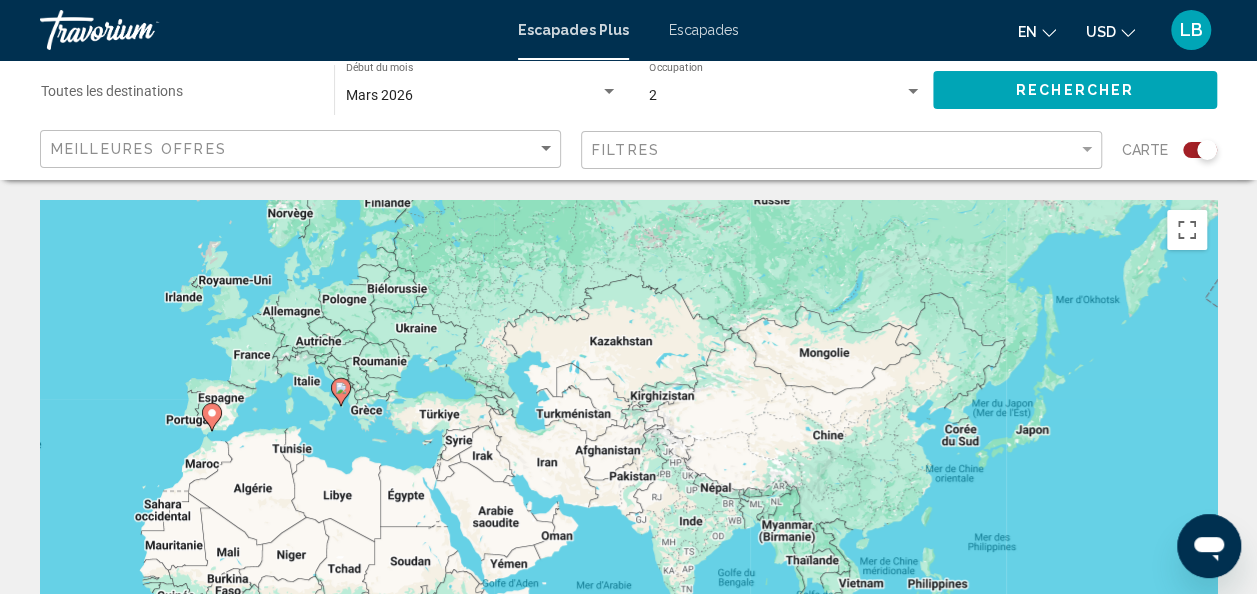 drag, startPoint x: 871, startPoint y: 372, endPoint x: 368, endPoint y: 457, distance: 510.13135 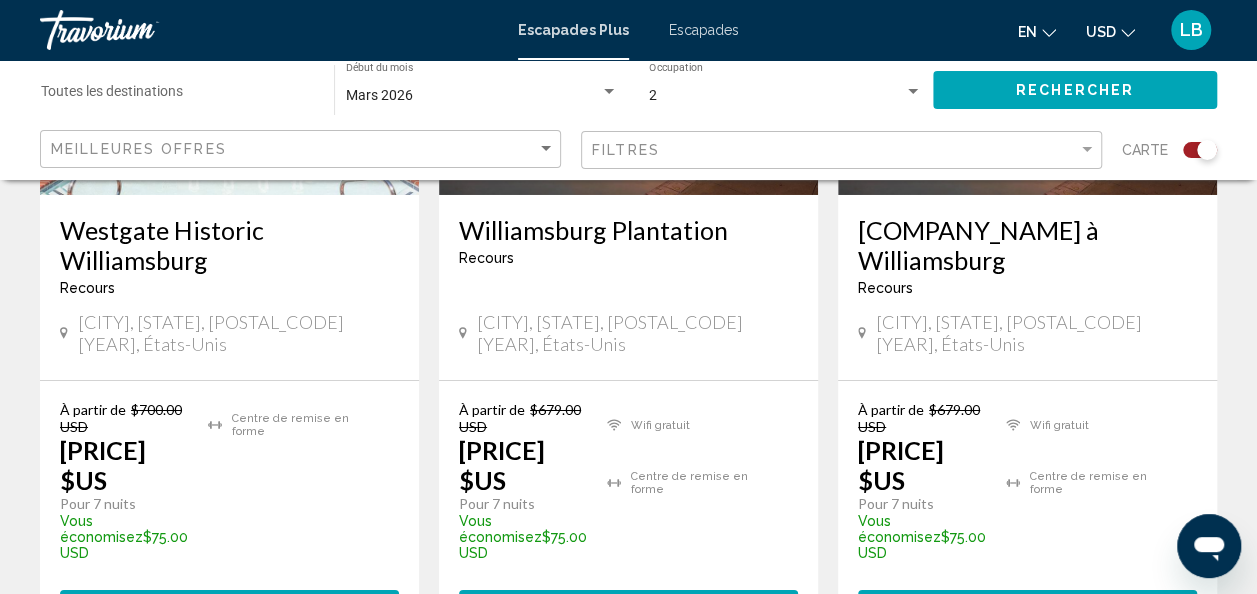 scroll, scrollTop: 3506, scrollLeft: 0, axis: vertical 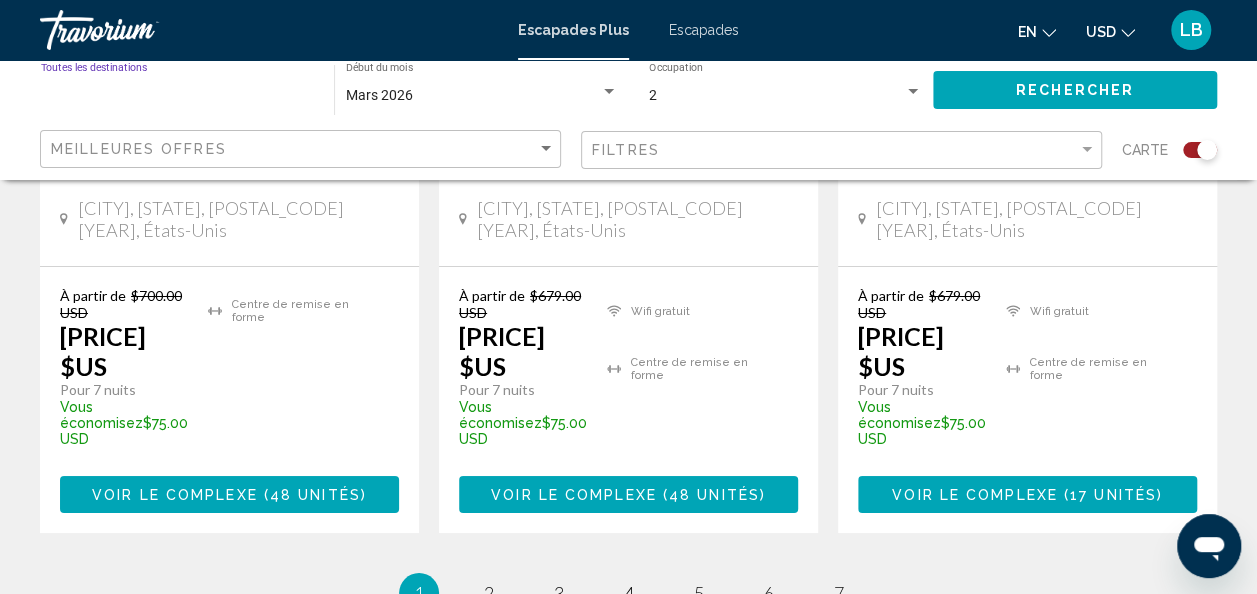 click on "Destination Toutes les destinations" at bounding box center (177, 96) 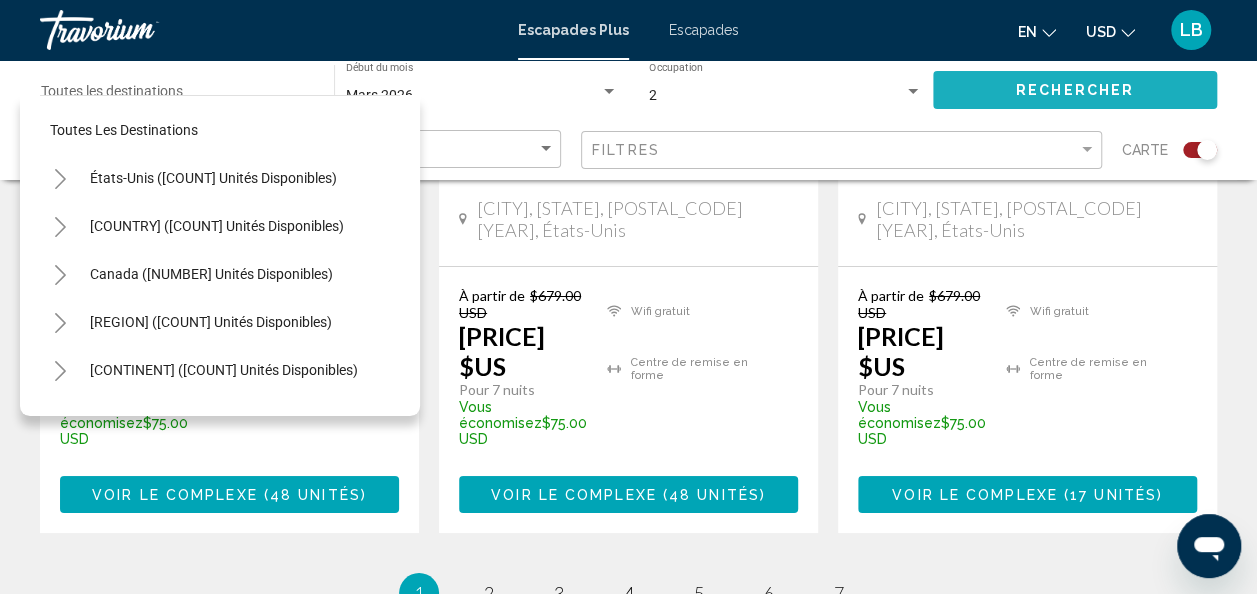 click on "Rechercher" 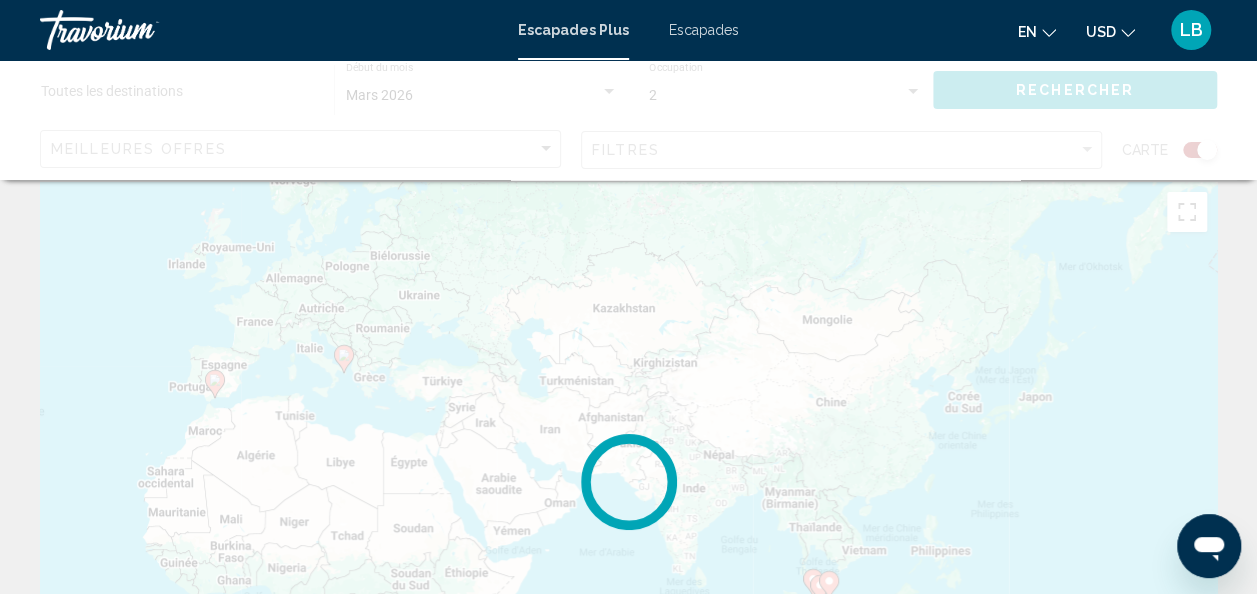 scroll, scrollTop: 0, scrollLeft: 0, axis: both 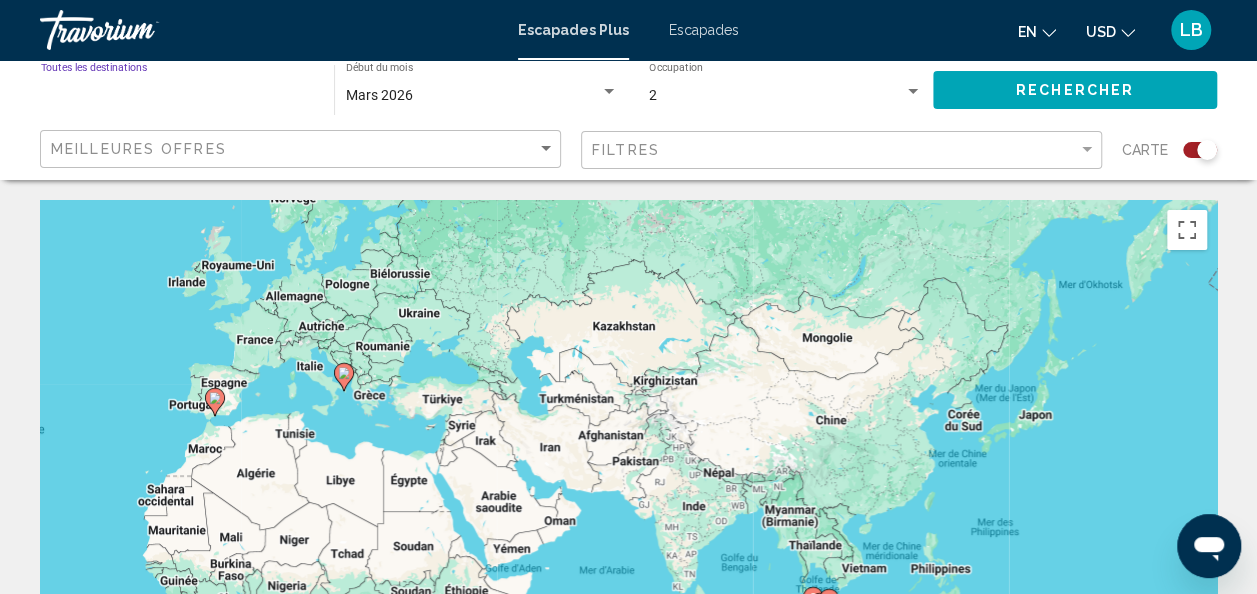 click on "Destination Toutes les destinations" at bounding box center (177, 96) 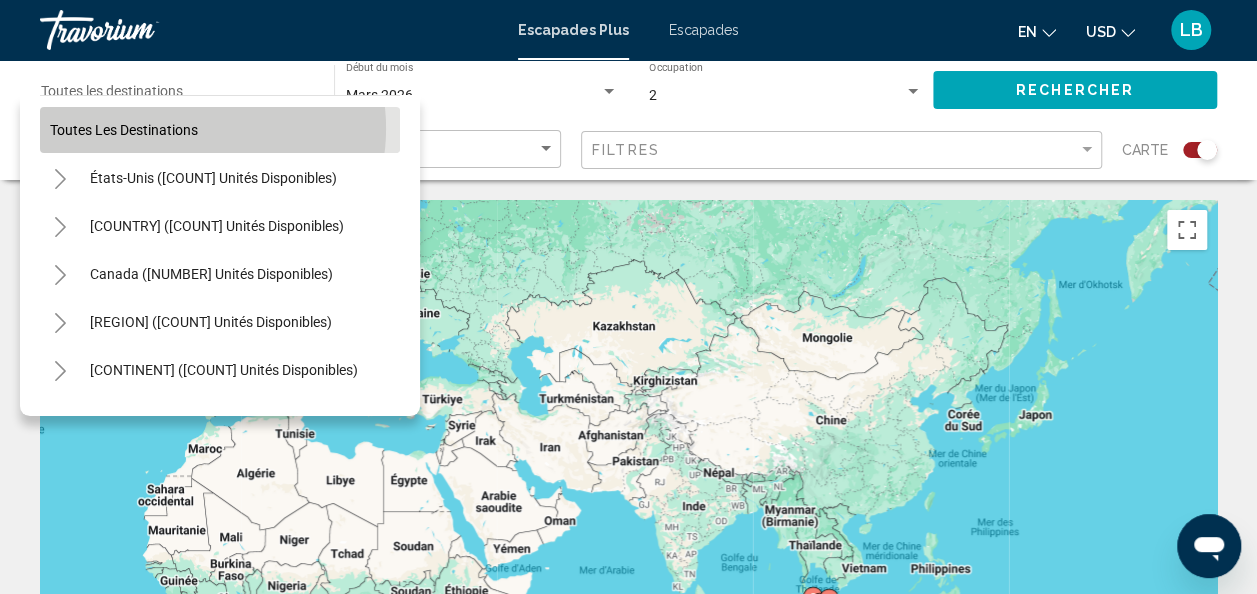 click on "Toutes les destinations" at bounding box center [124, 130] 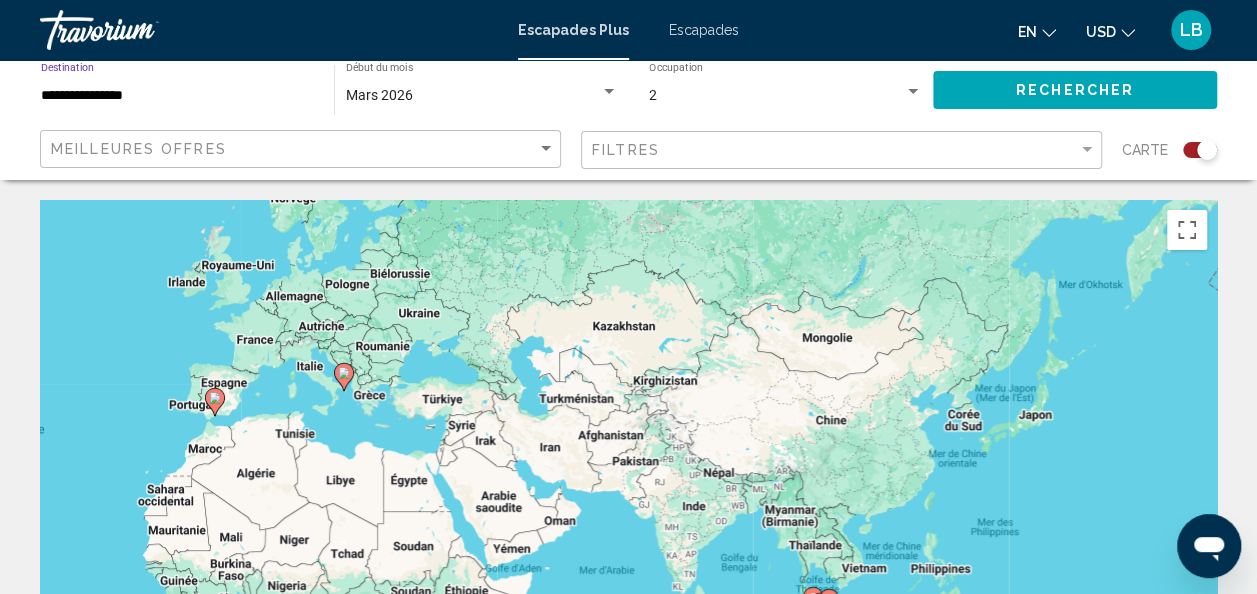 click on "**********" at bounding box center [177, 96] 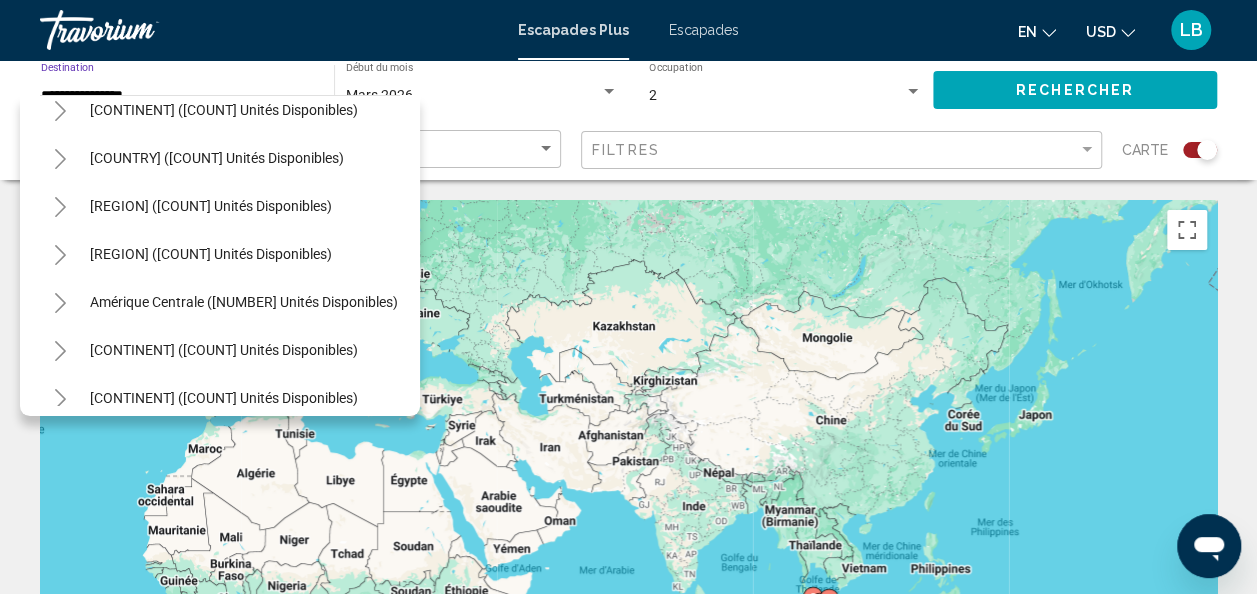 scroll, scrollTop: 339, scrollLeft: 0, axis: vertical 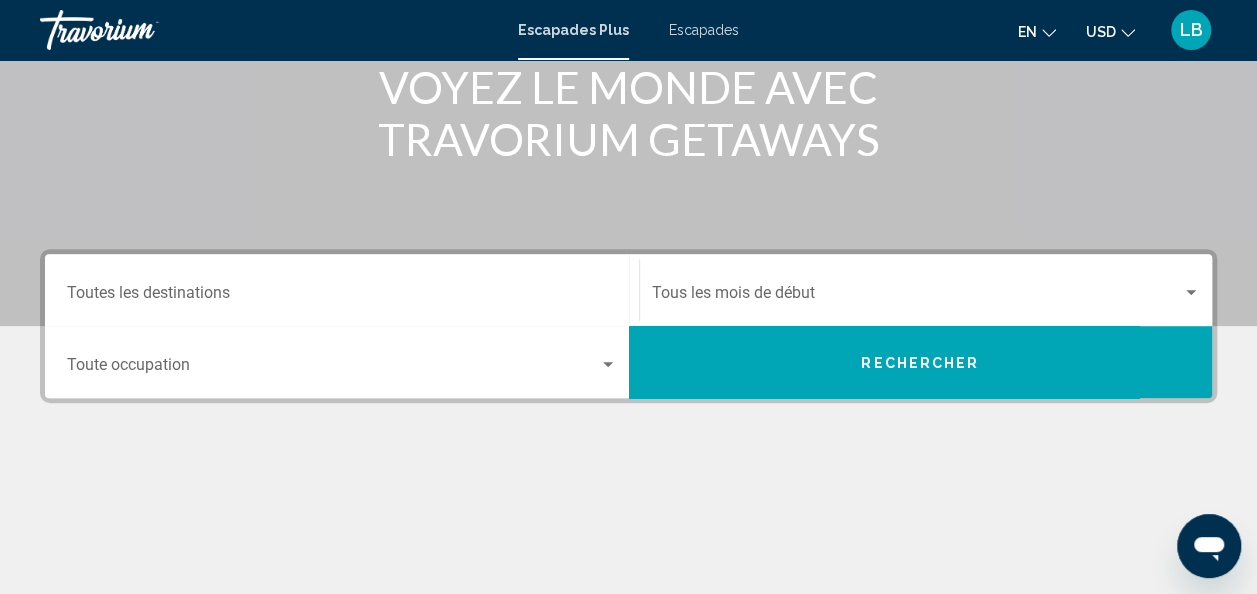 click on "Destination Toutes les destinations" at bounding box center [342, 290] 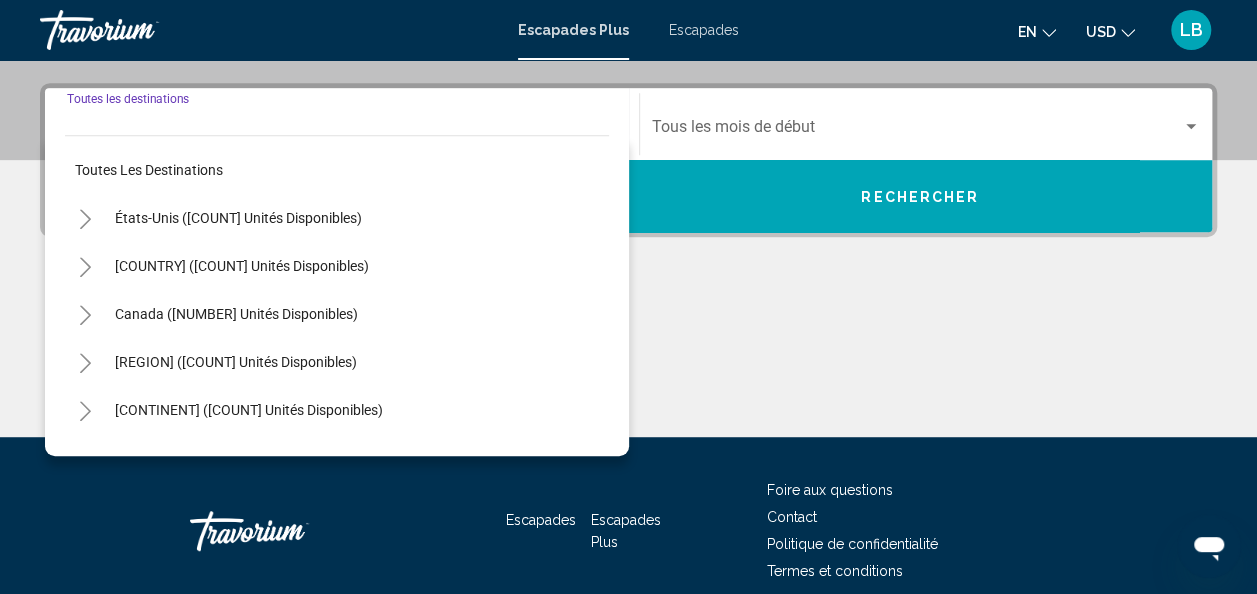 scroll, scrollTop: 458, scrollLeft: 0, axis: vertical 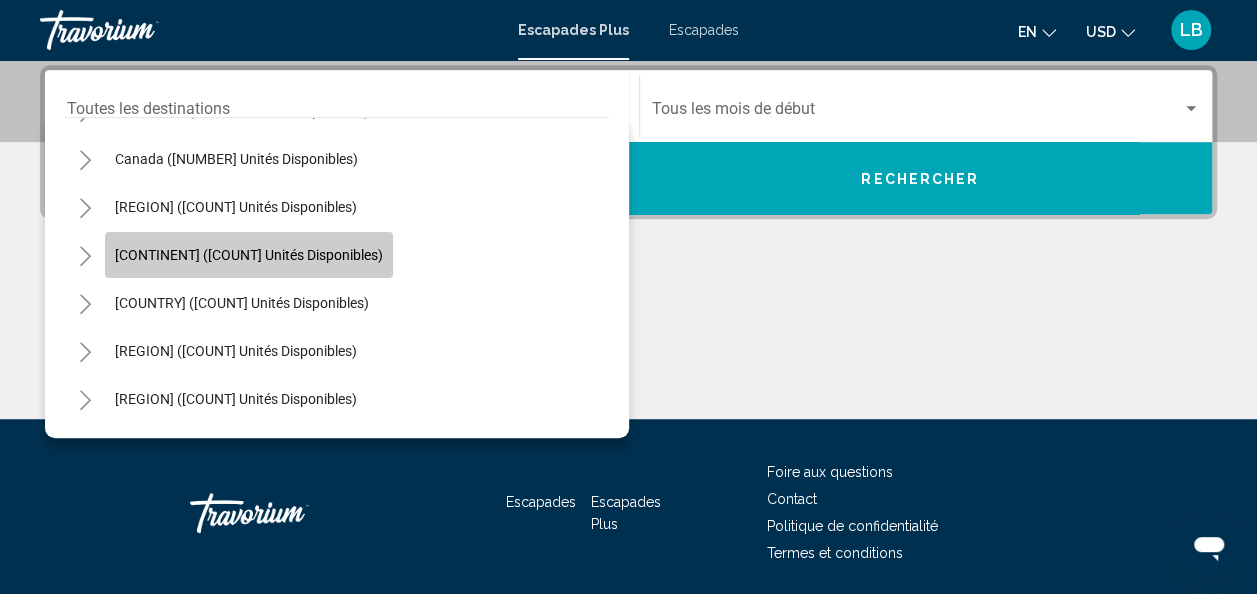 click on "[CONTINENT] ([COUNT] unités disponibles)" 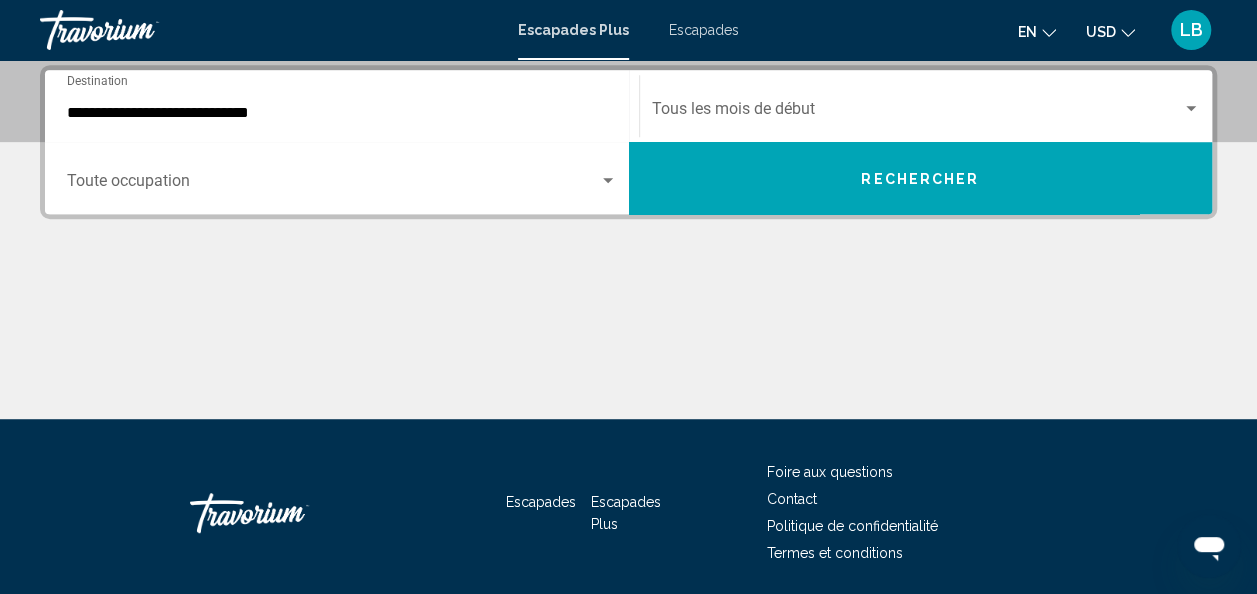 click on "Start Month Tous les mois de début" 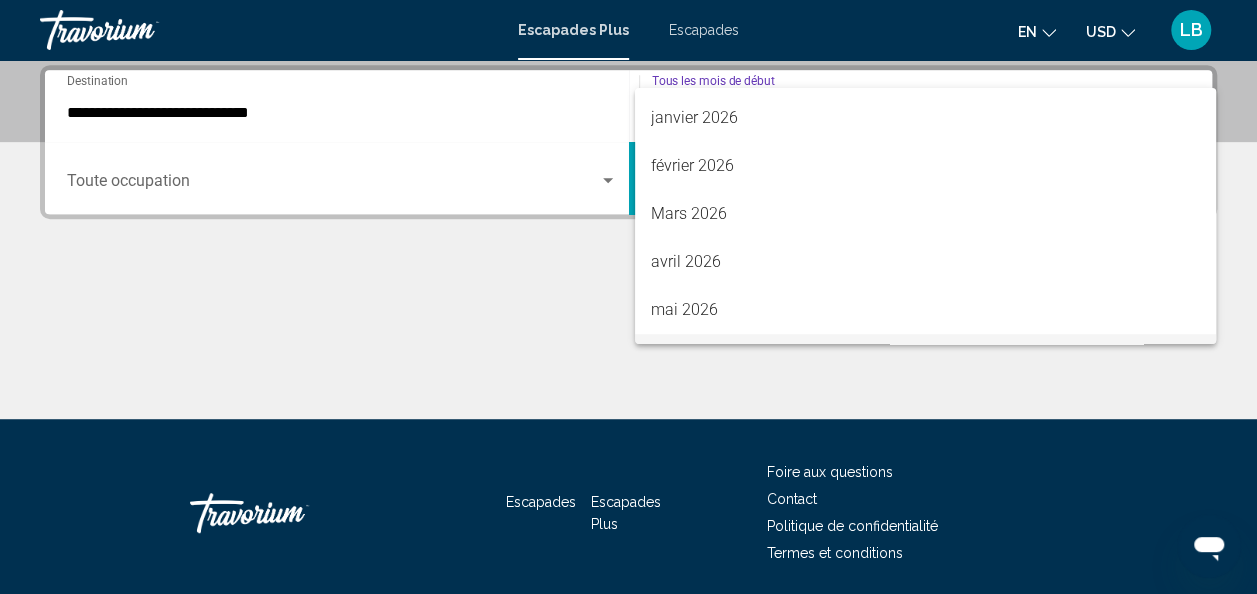 scroll, scrollTop: 283, scrollLeft: 0, axis: vertical 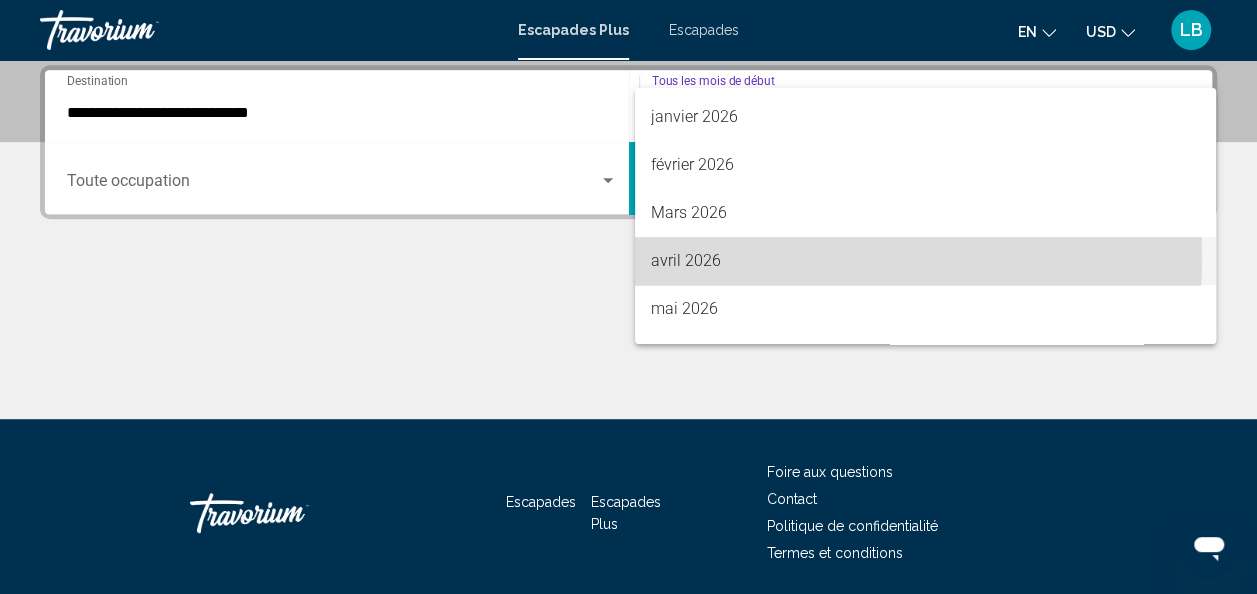 click on "avril 2026" at bounding box center [925, 261] 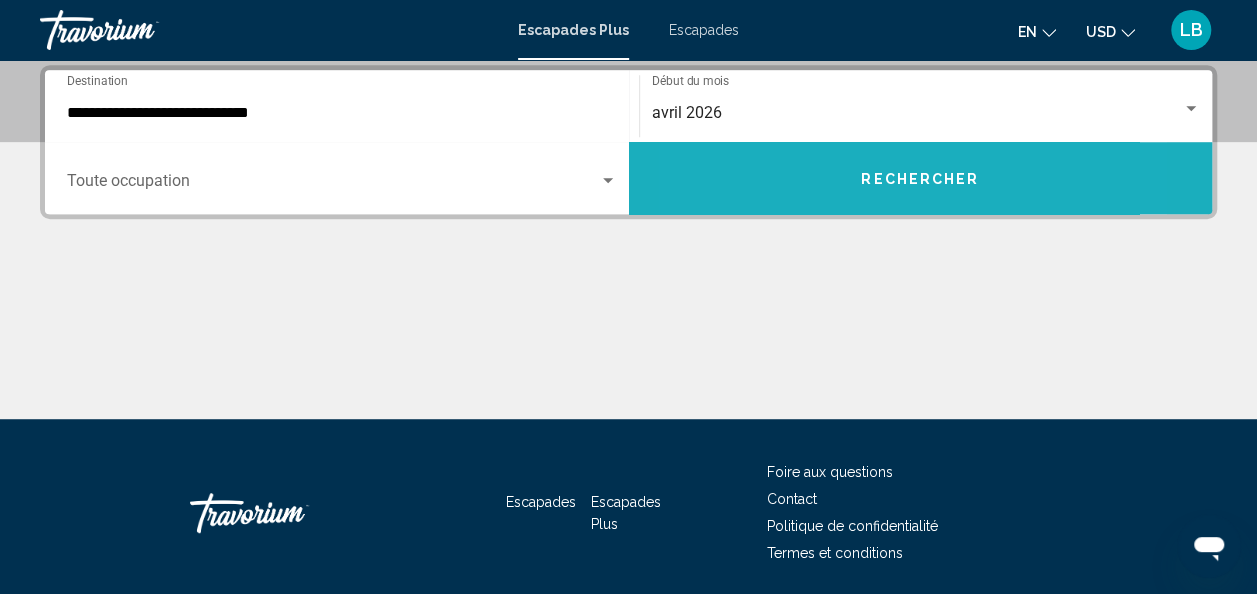 click on "Rechercher" at bounding box center (921, 178) 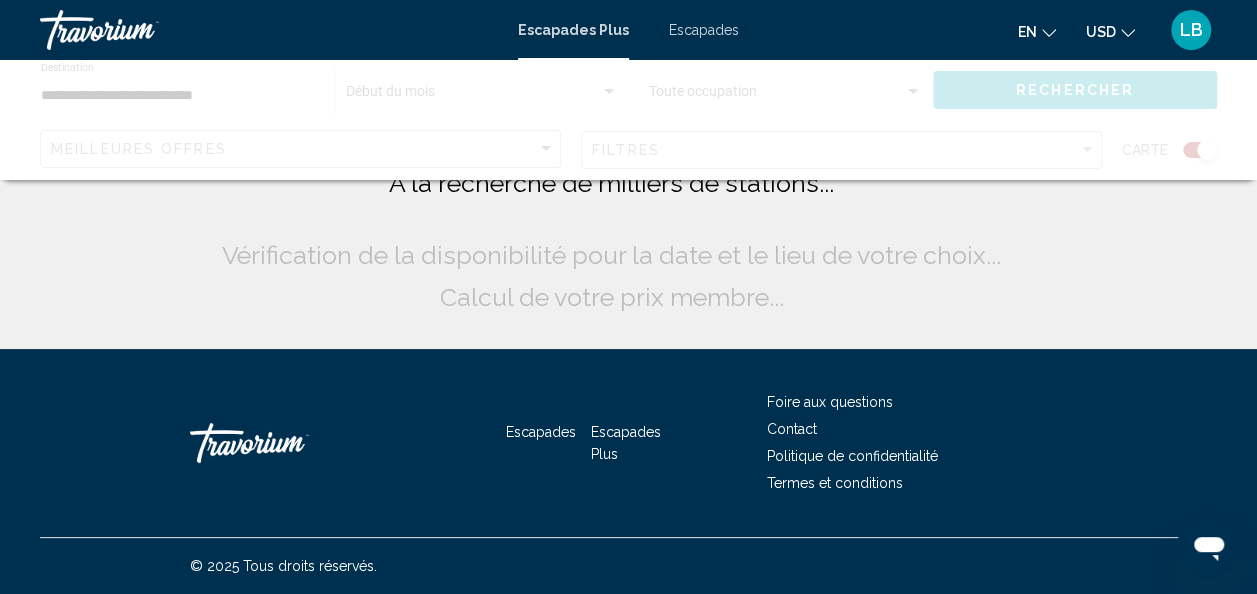 scroll, scrollTop: 0, scrollLeft: 0, axis: both 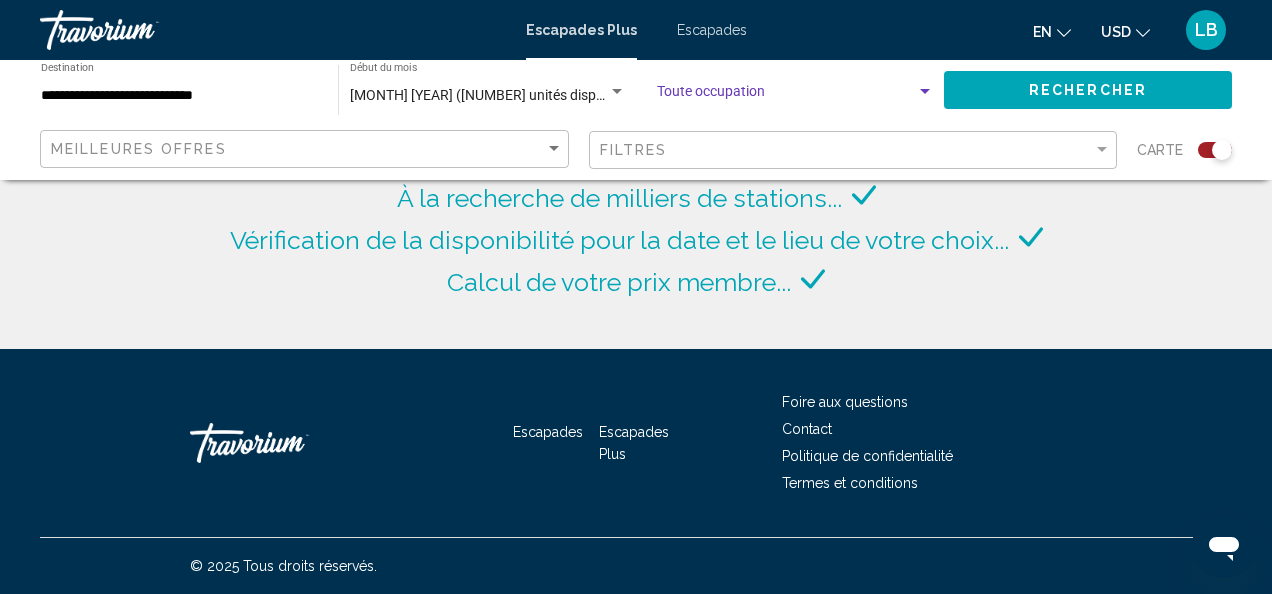 click at bounding box center [786, 96] 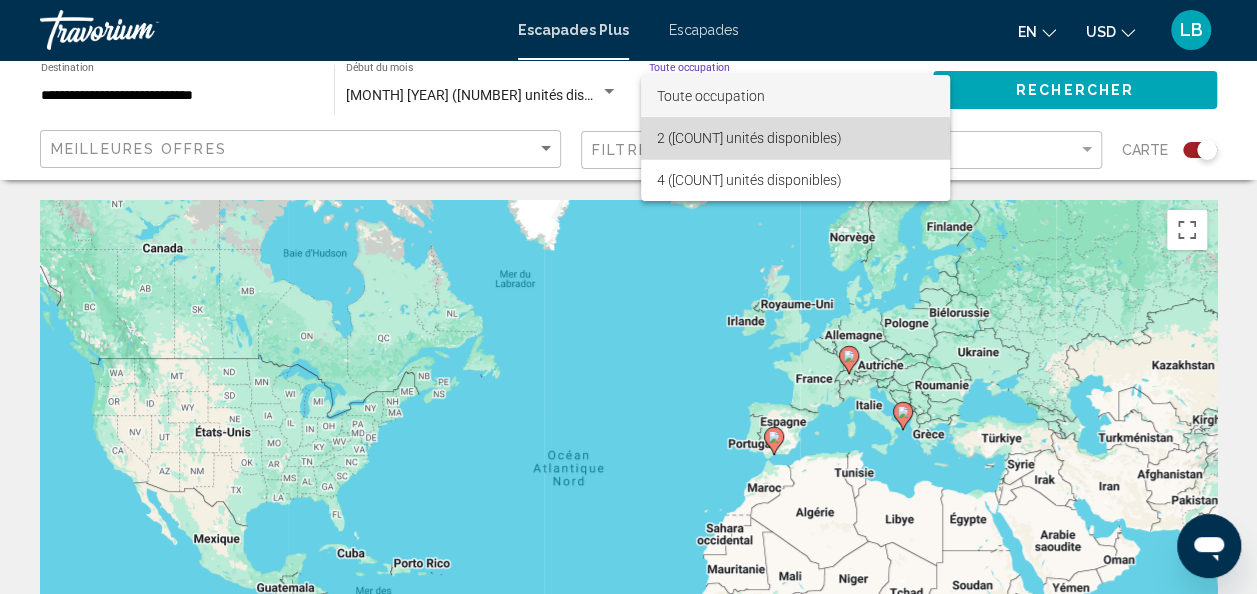click on "2 ([COUNT] unités disponibles)" at bounding box center [749, 138] 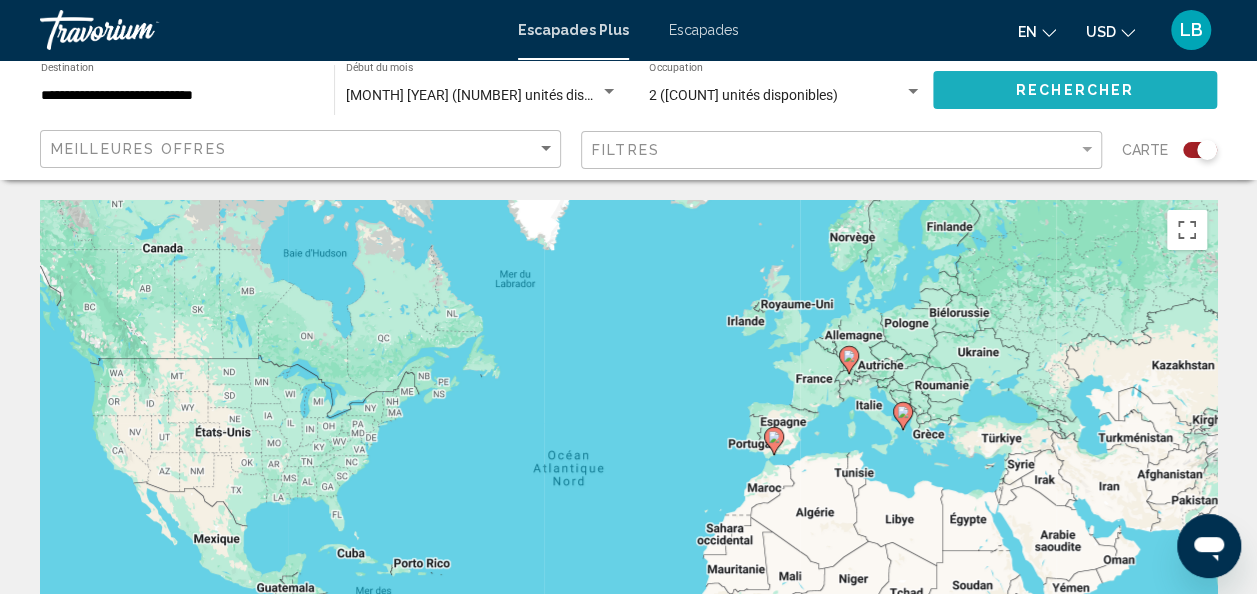 click on "Rechercher" 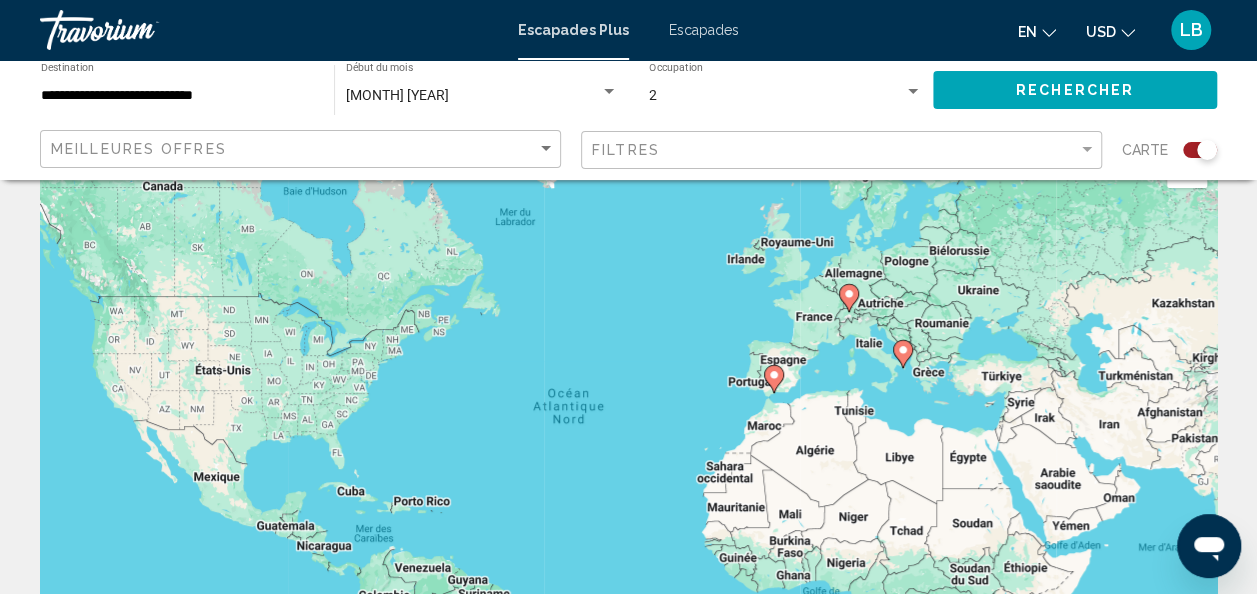 scroll, scrollTop: 0, scrollLeft: 0, axis: both 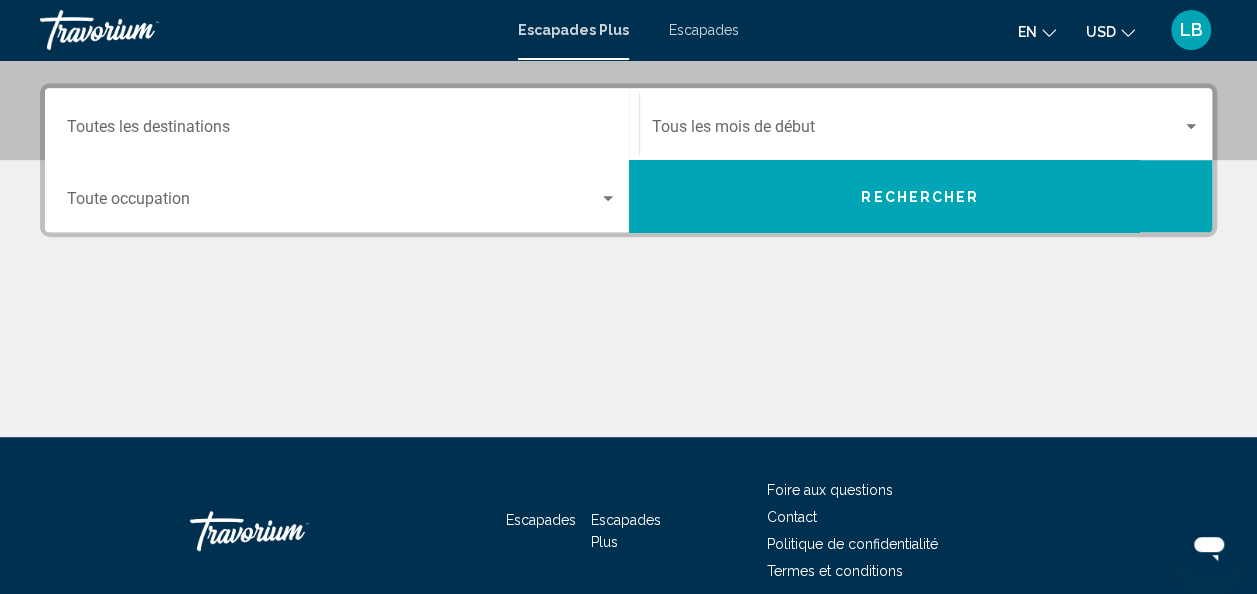 click on "Destination Toutes les destinations" at bounding box center (342, 124) 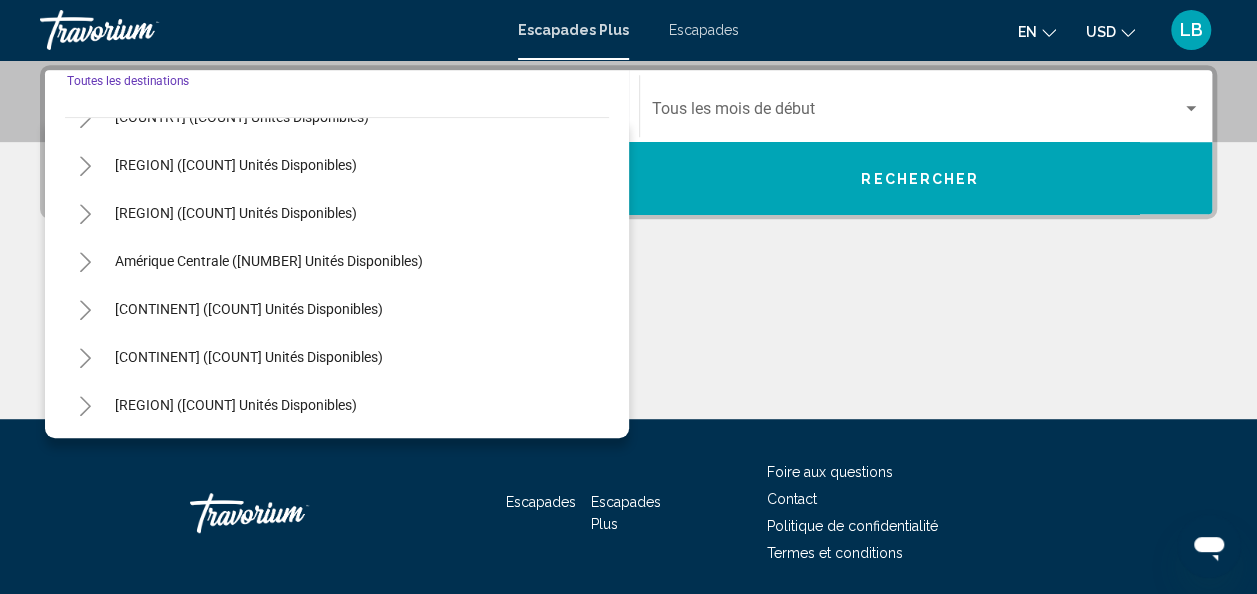 scroll, scrollTop: 324, scrollLeft: 0, axis: vertical 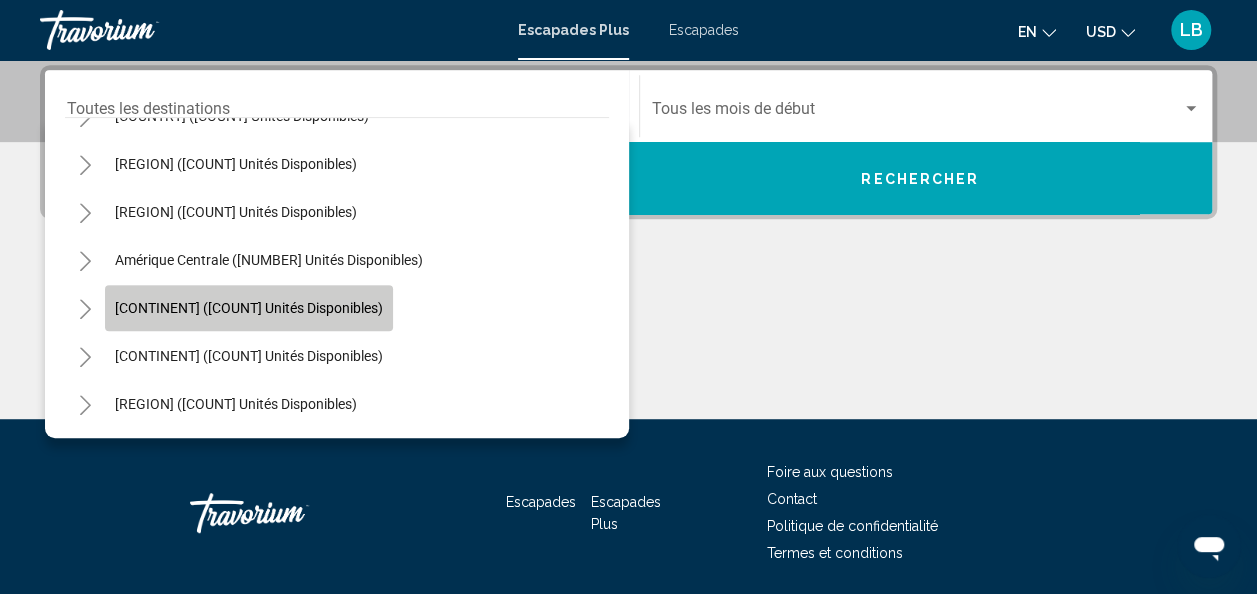click on "[CONTINENT] ([COUNT] unités disponibles)" 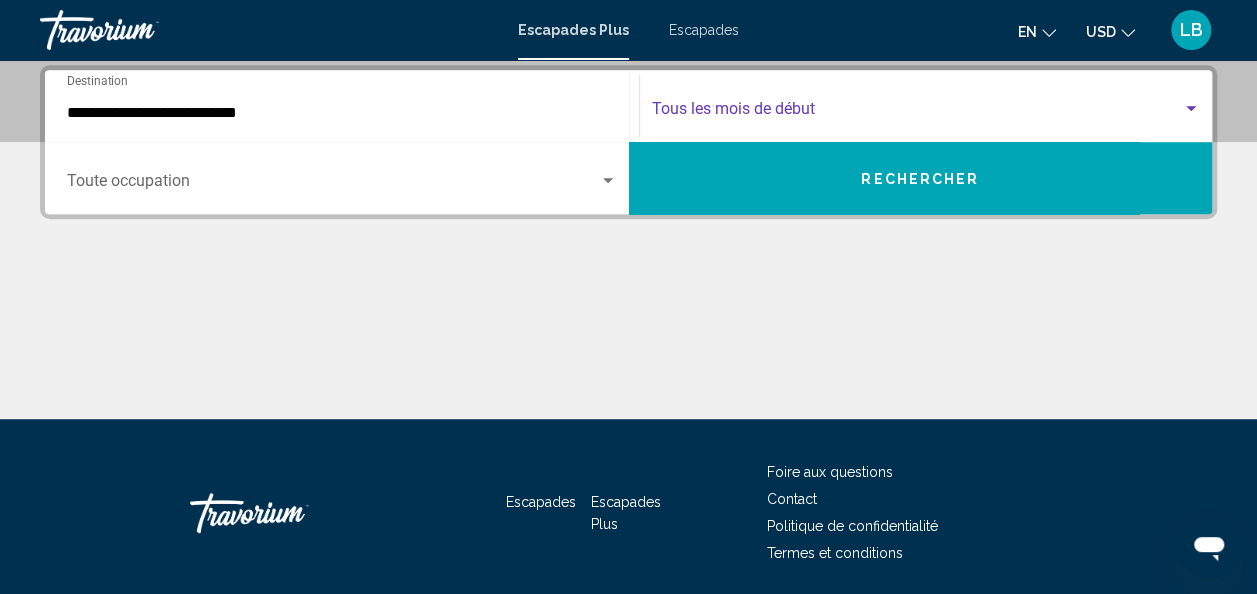 click at bounding box center [917, 113] 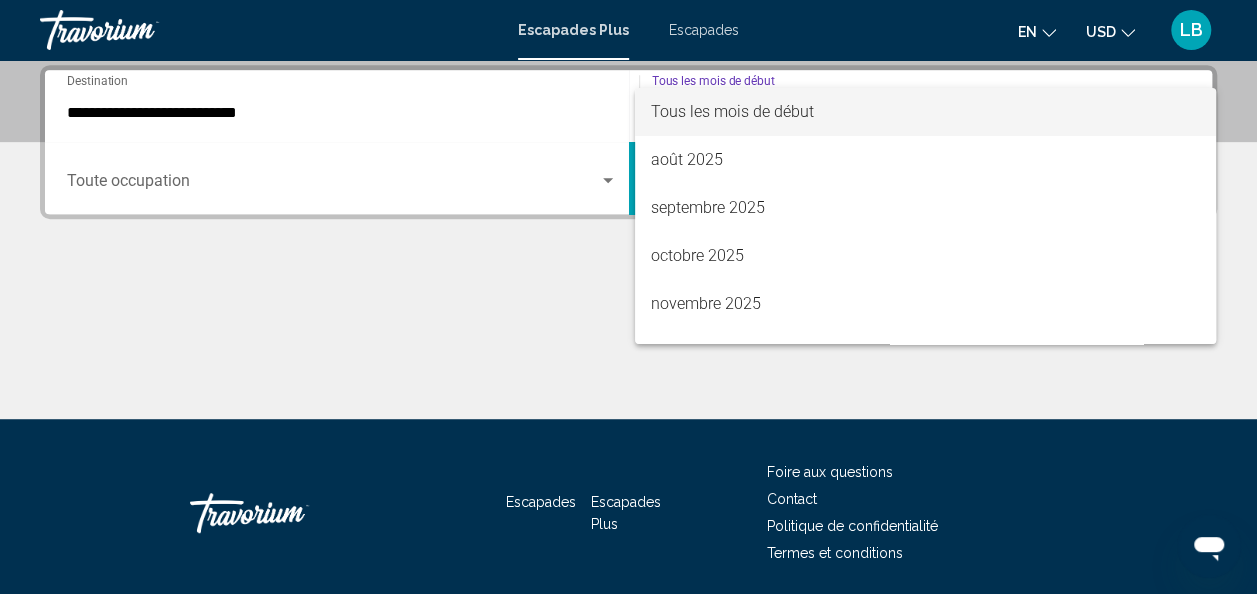 click at bounding box center (628, 297) 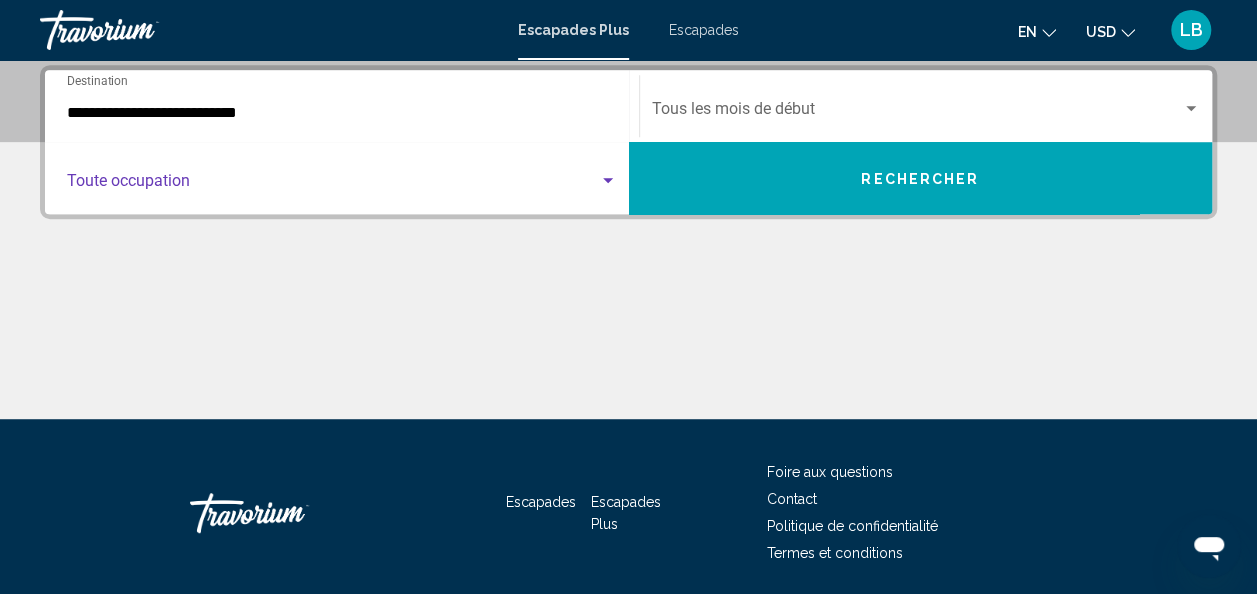 click at bounding box center (333, 185) 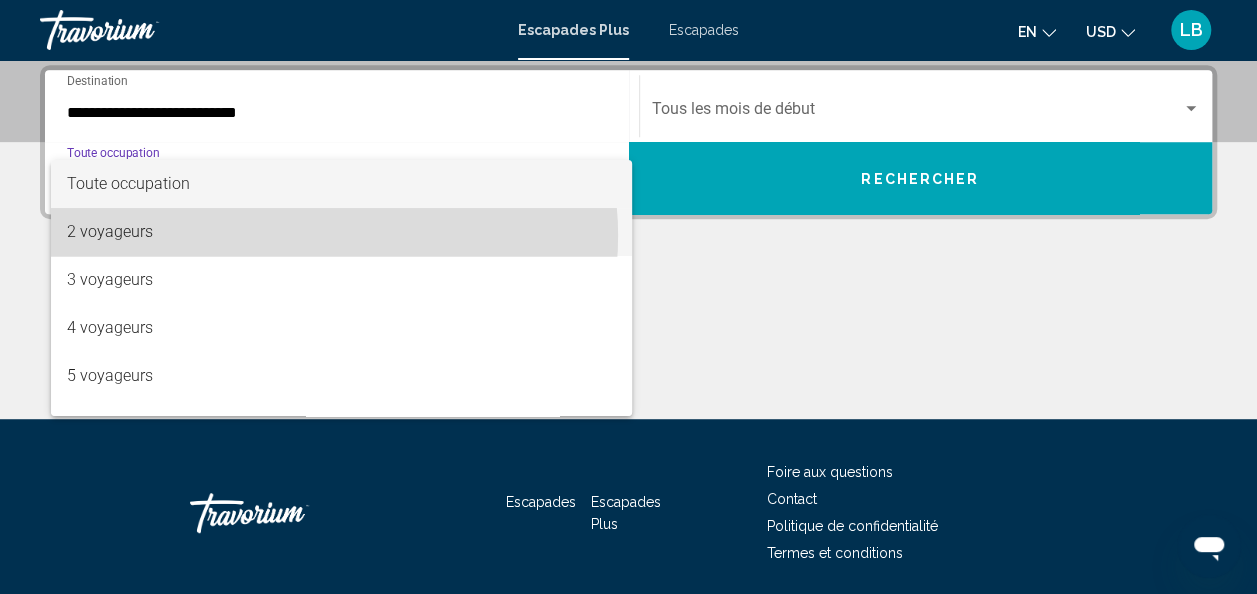 click on "2 voyageurs" at bounding box center (342, 232) 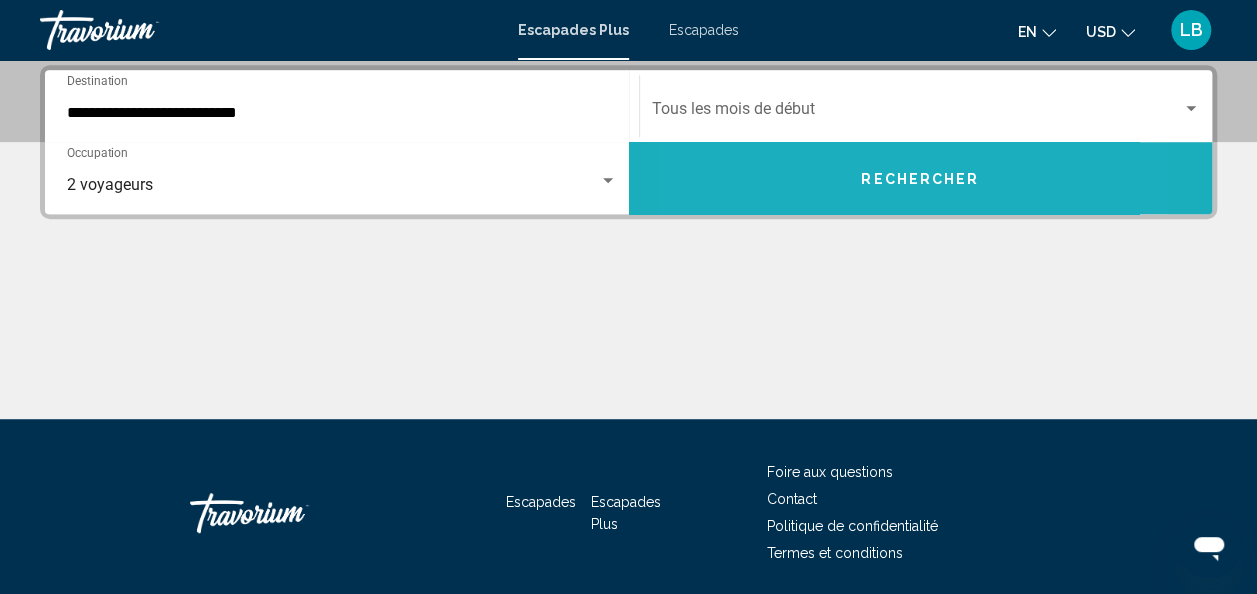 click on "Rechercher" at bounding box center [921, 178] 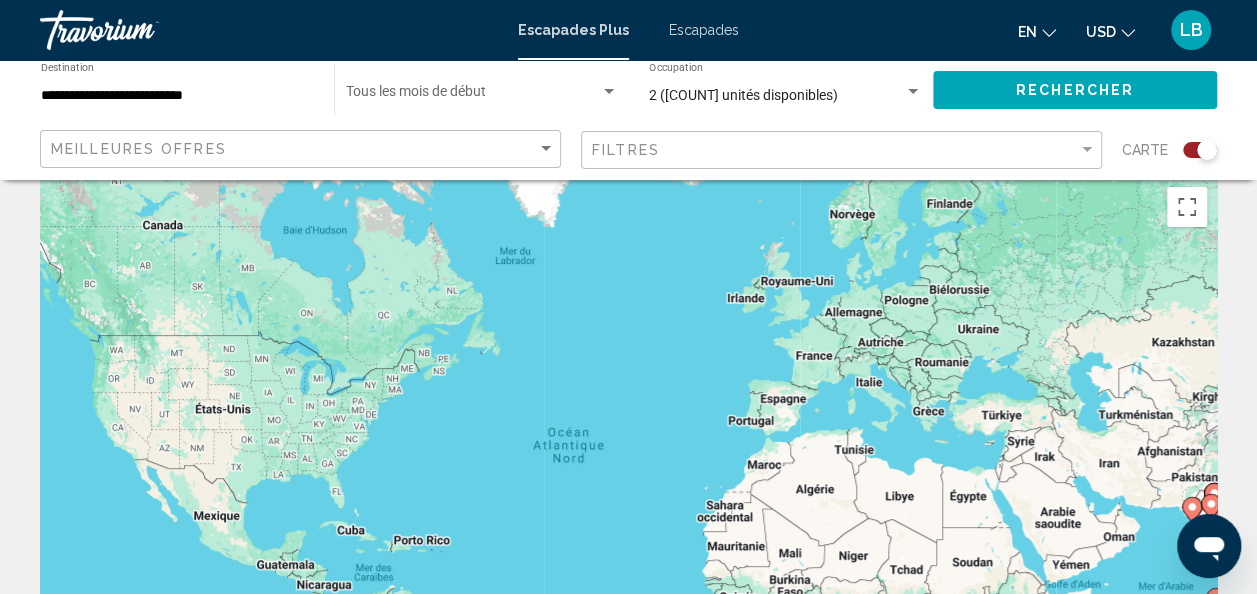 scroll, scrollTop: 0, scrollLeft: 0, axis: both 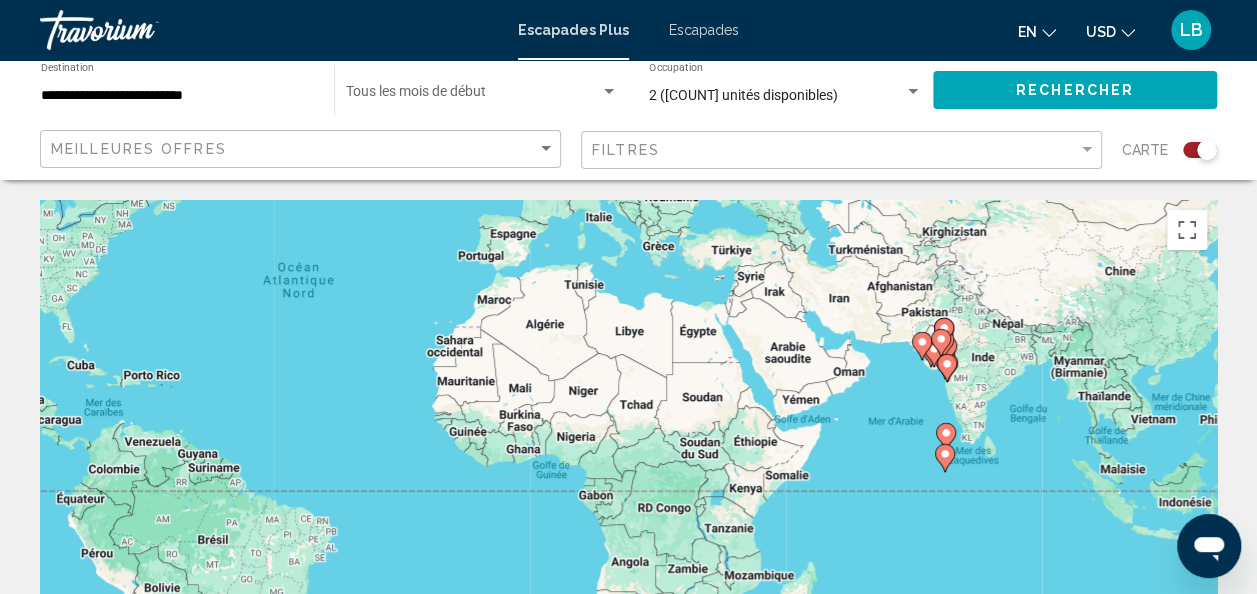 drag, startPoint x: 960, startPoint y: 424, endPoint x: 601, endPoint y: 217, distance: 414.4032 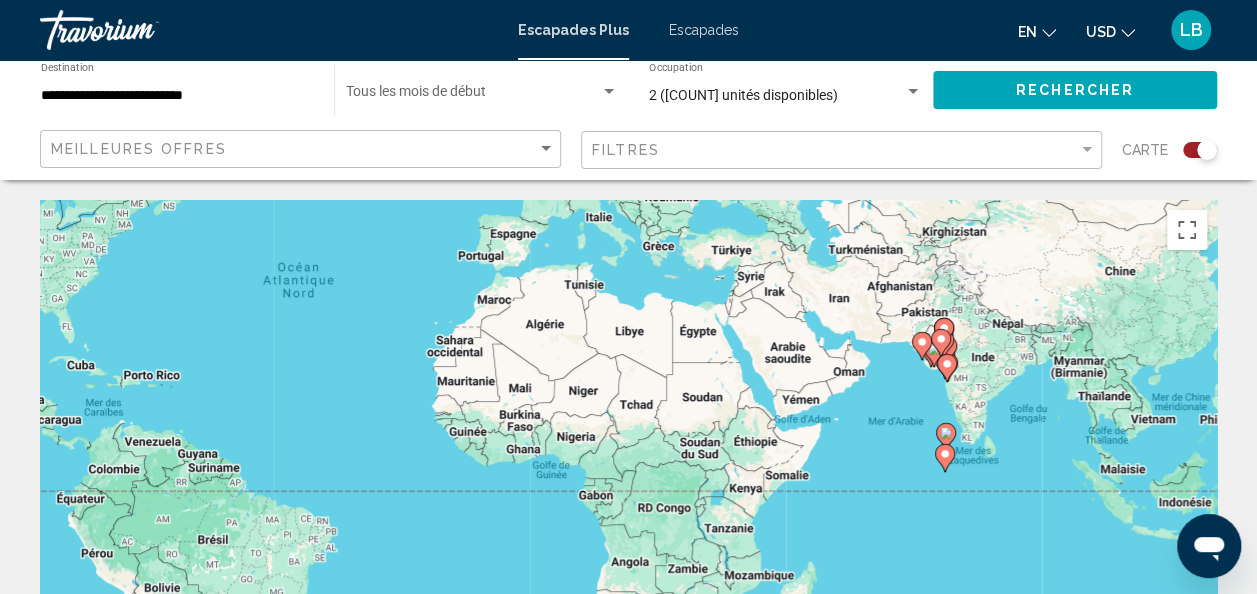 click on "Pour activer le glissement avec le clavier, appuyez sur Alt+Entrée. Une fois ce mode activé, utilisez les touches fléchées pour déplacer le repère. Pour valider le déplacement, appuyez sur Entrée. Pour annuler, appuyez sur Échap." at bounding box center (628, 500) 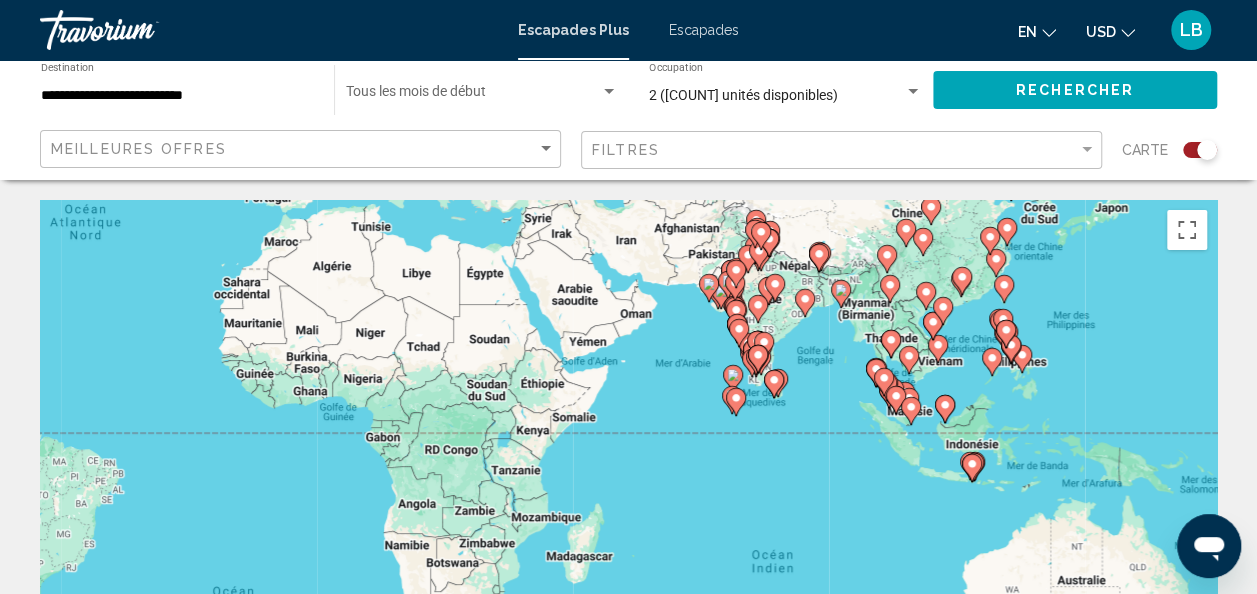 drag, startPoint x: 928, startPoint y: 399, endPoint x: 788, endPoint y: 360, distance: 145.33066 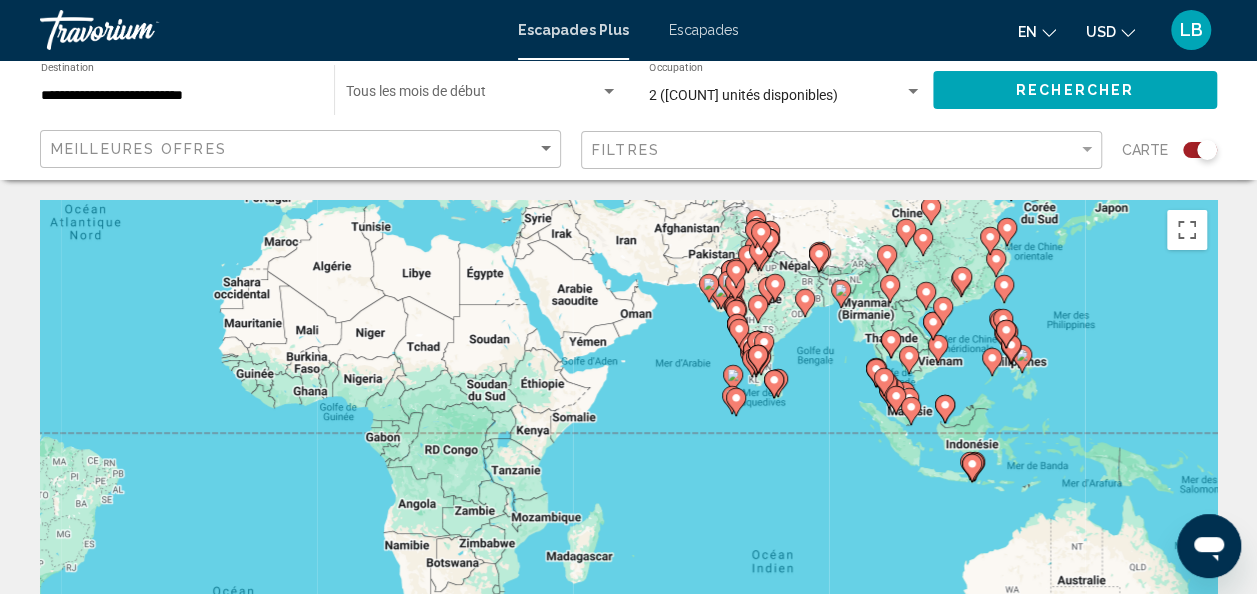 click on "Pour activer le glissement avec le clavier, appuyez sur Alt+Entrée. Une fois ce mode activé, utilisez les touches fléchées pour déplacer le repère. Pour valider le déplacement, appuyez sur Entrée. Pour annuler, appuyez sur Échap." at bounding box center (628, 500) 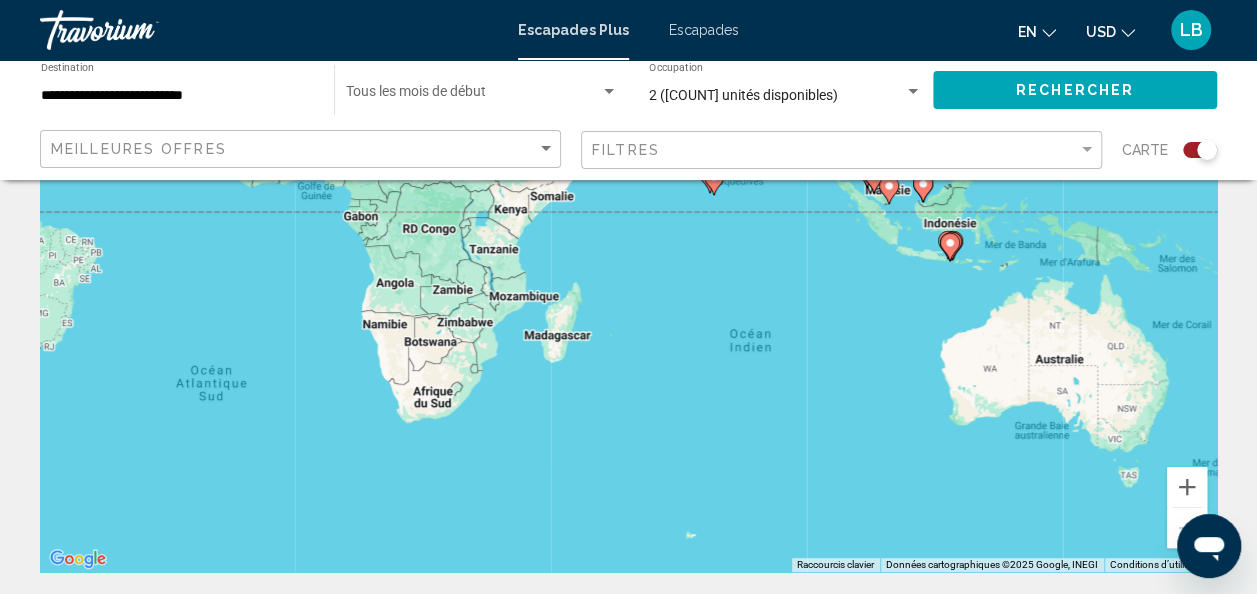 scroll, scrollTop: 230, scrollLeft: 0, axis: vertical 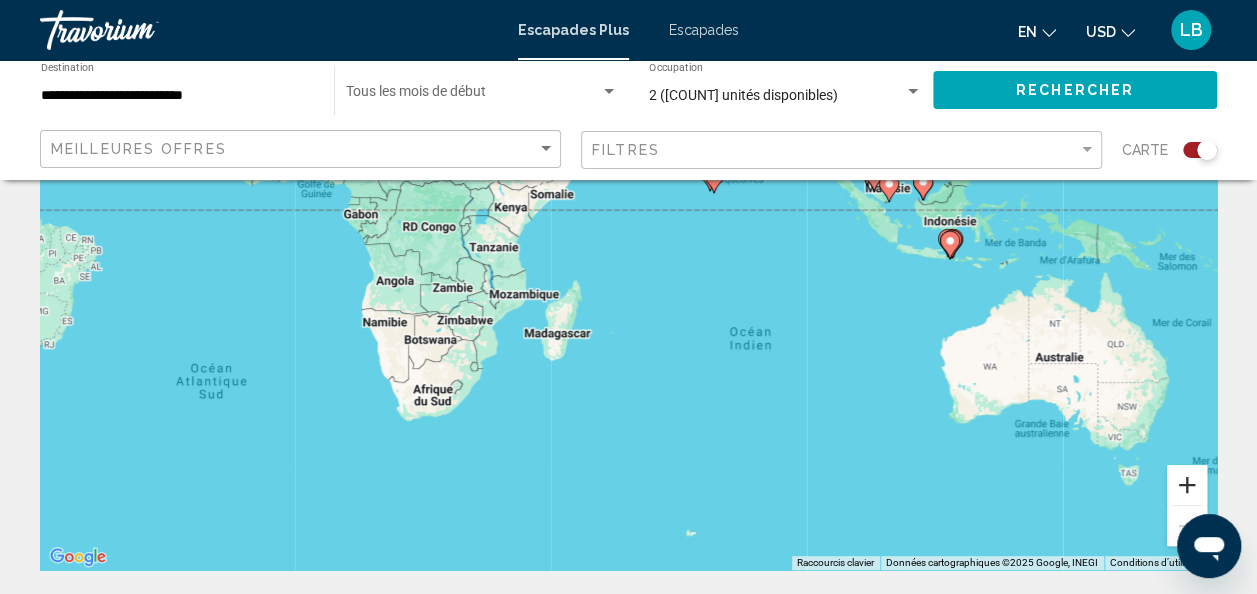 click at bounding box center [1187, 485] 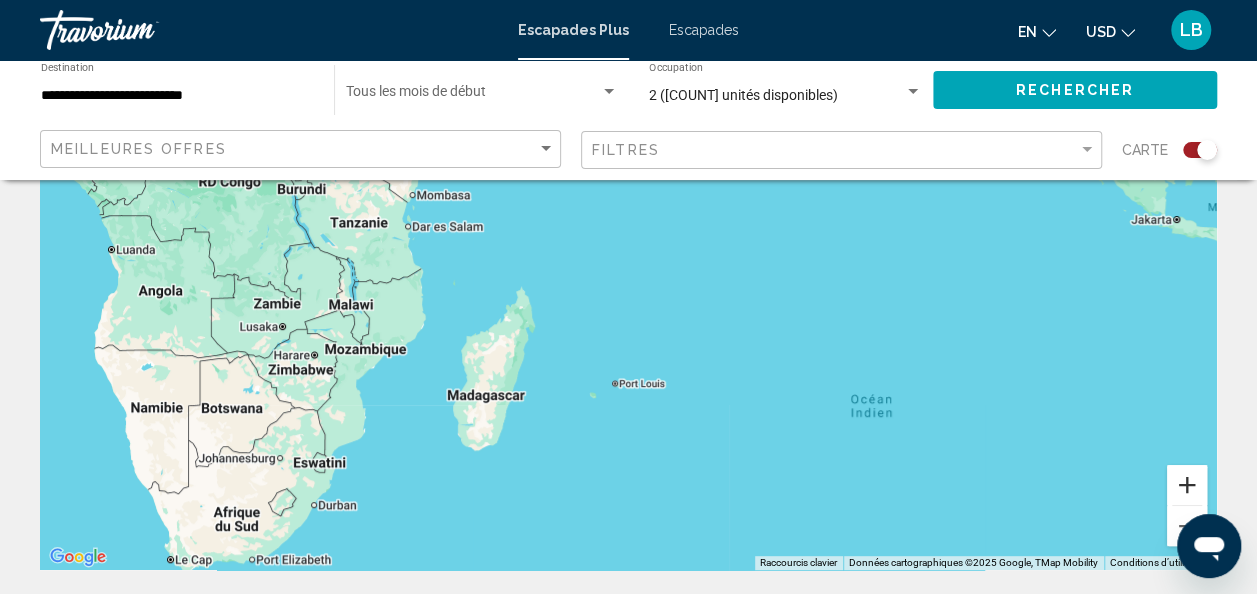 click at bounding box center (1187, 485) 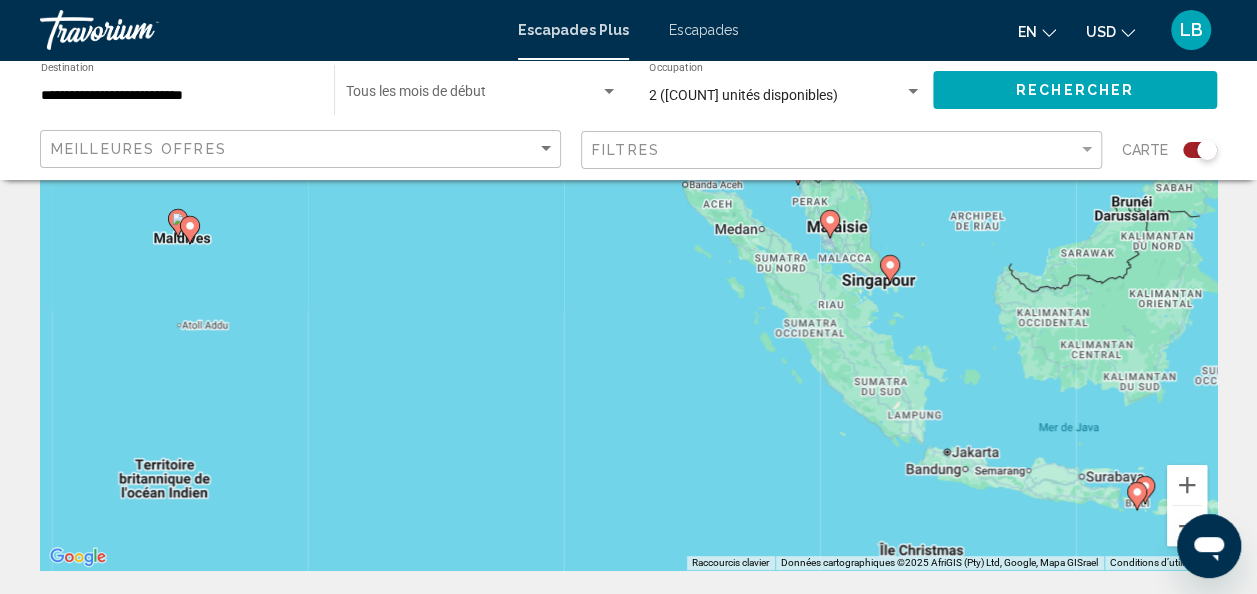 drag, startPoint x: 1109, startPoint y: 312, endPoint x: 315, endPoint y: 598, distance: 843.9384 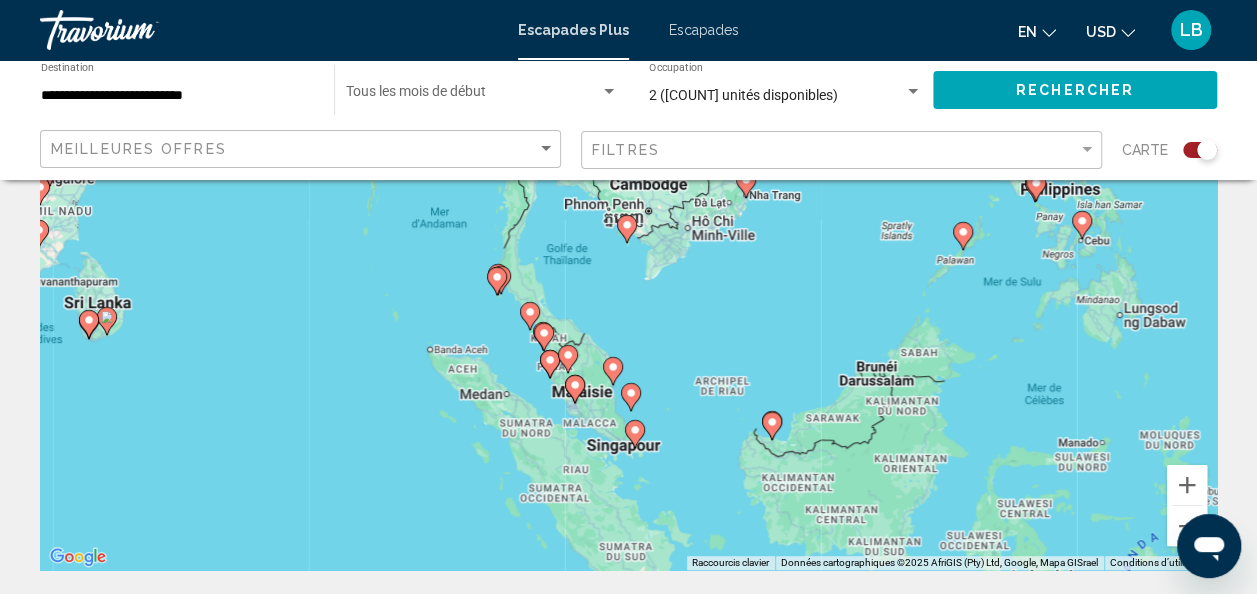 drag, startPoint x: 673, startPoint y: 358, endPoint x: 474, endPoint y: 483, distance: 235.00212 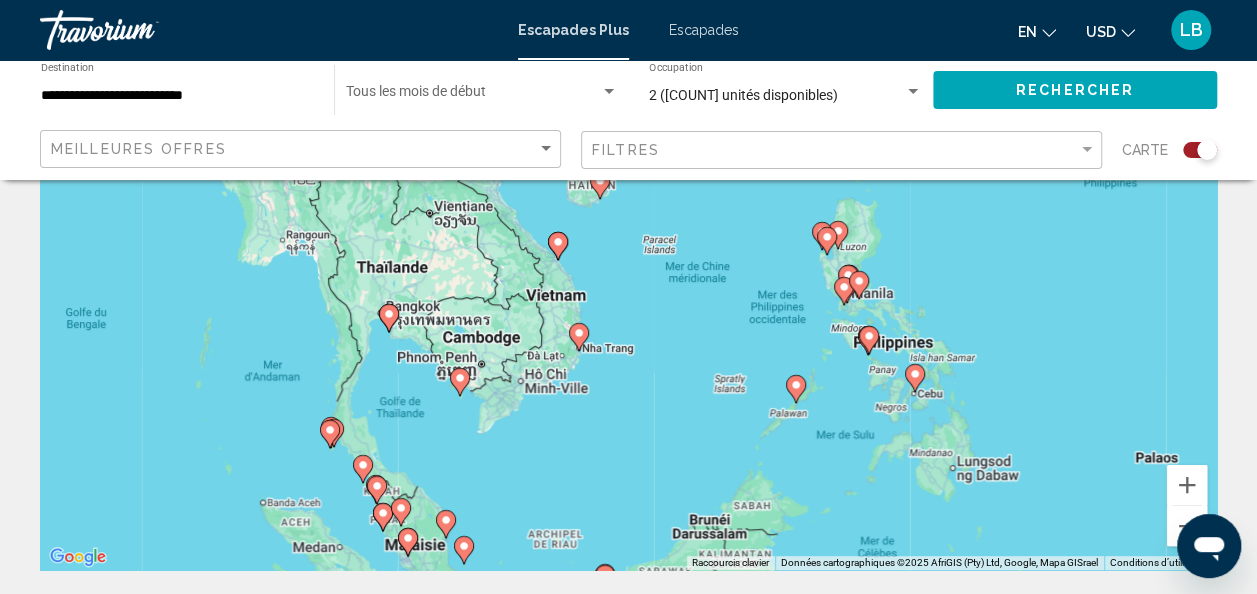 drag, startPoint x: 848, startPoint y: 341, endPoint x: 650, endPoint y: 525, distance: 270.29614 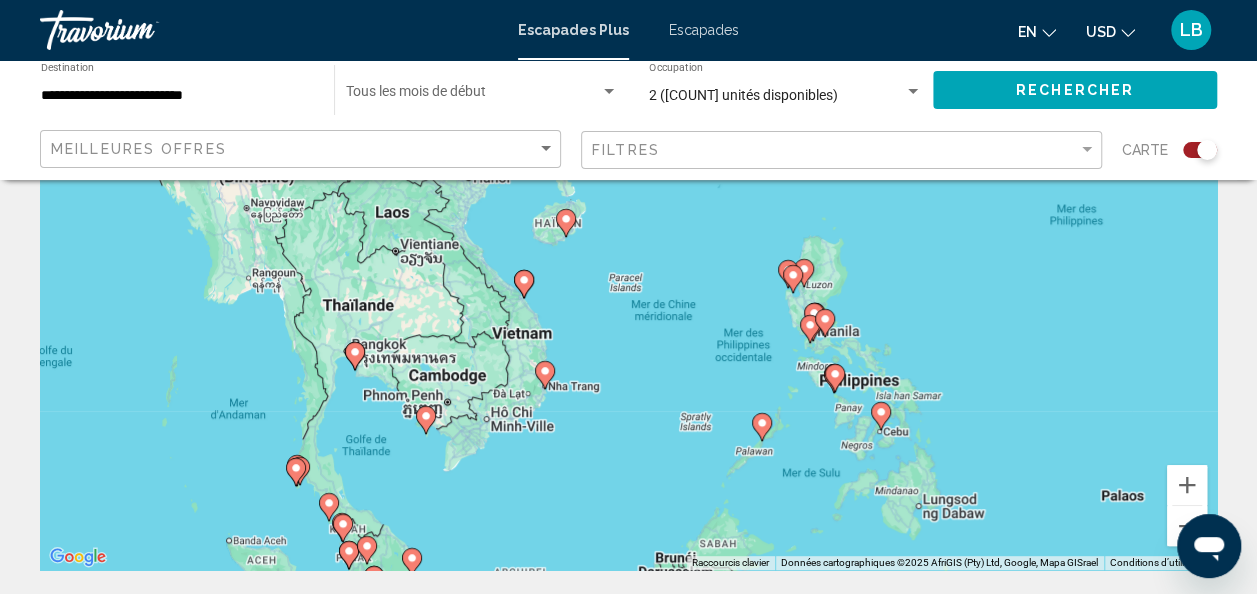 click 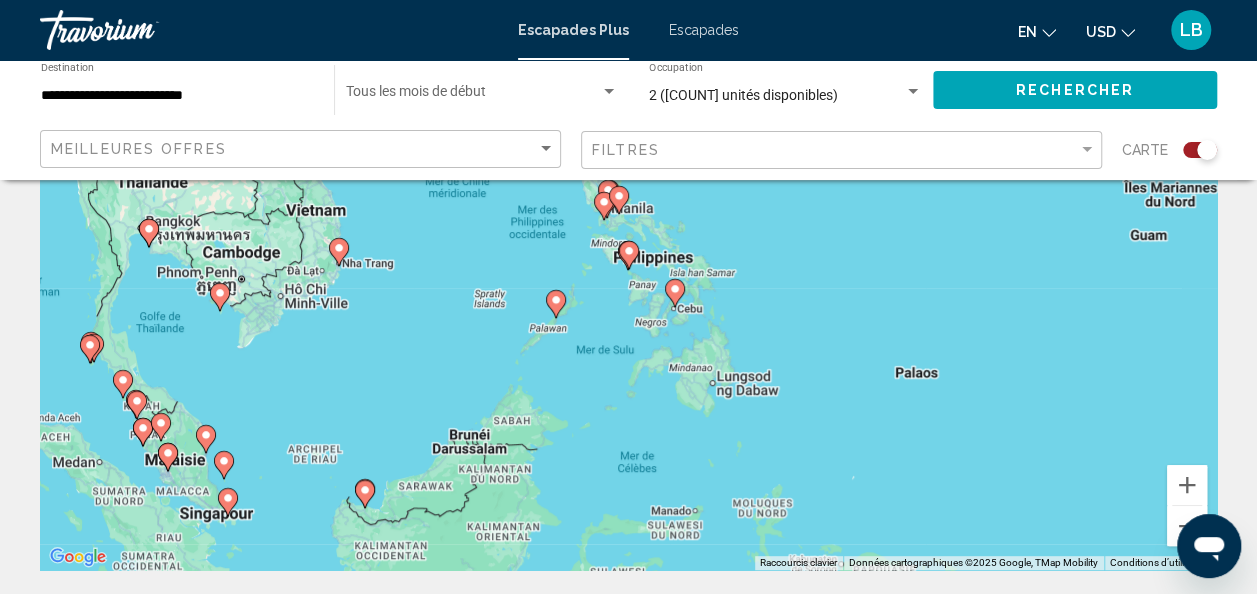 click 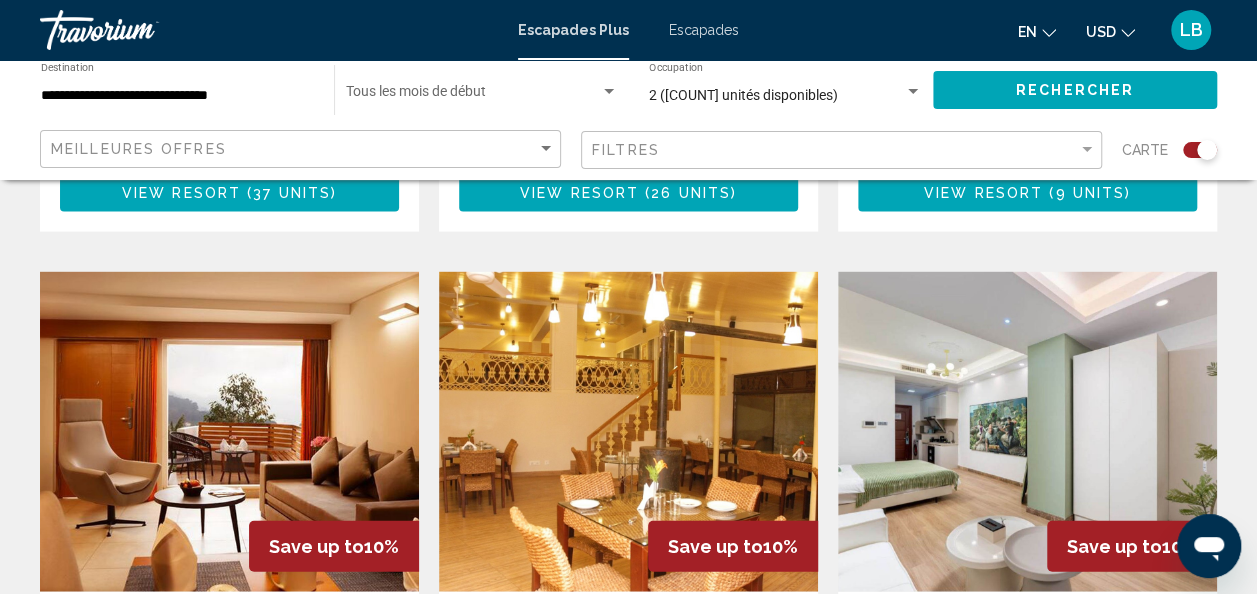 scroll, scrollTop: 2208, scrollLeft: 0, axis: vertical 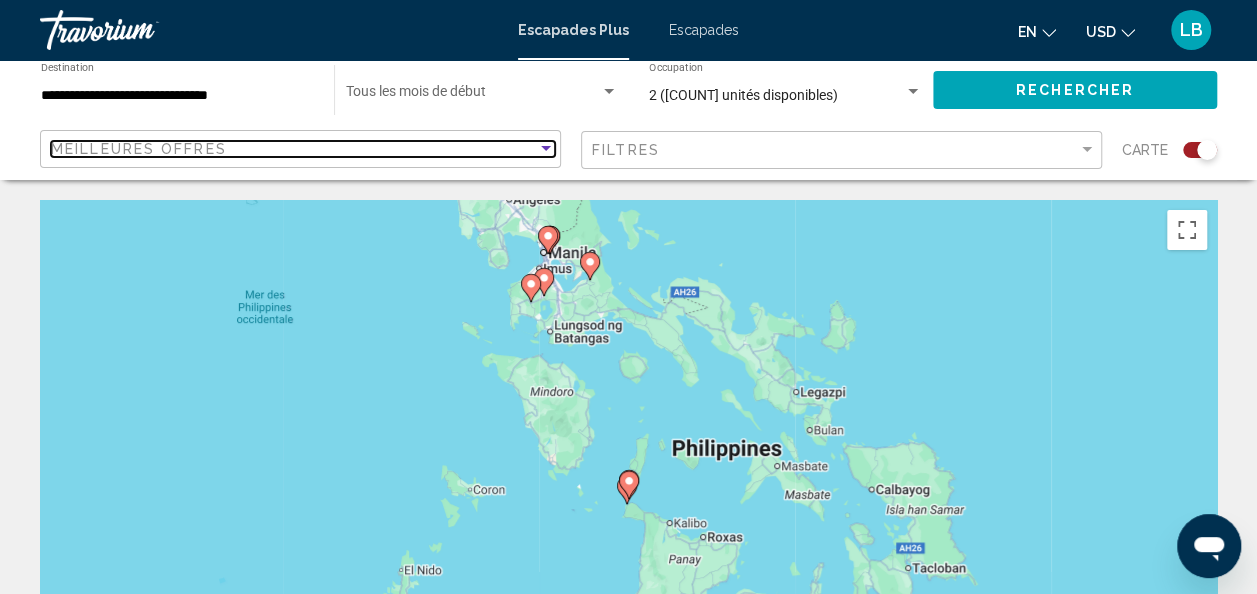 click on "Meilleures offres" at bounding box center (139, 149) 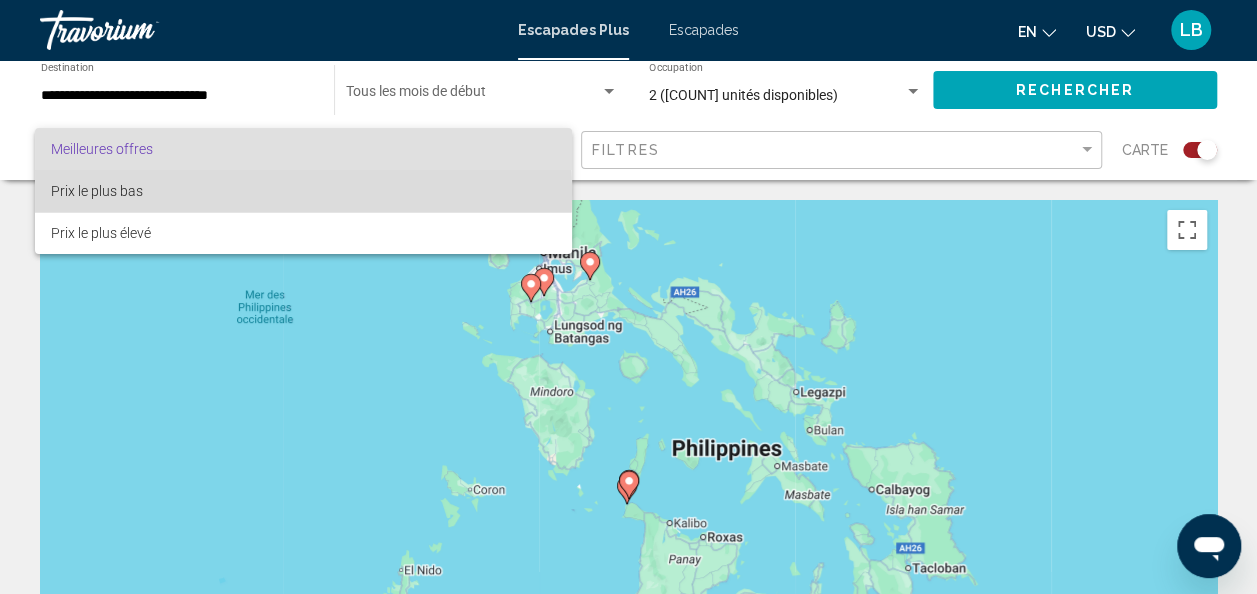 click on "Prix le plus bas" at bounding box center [303, 191] 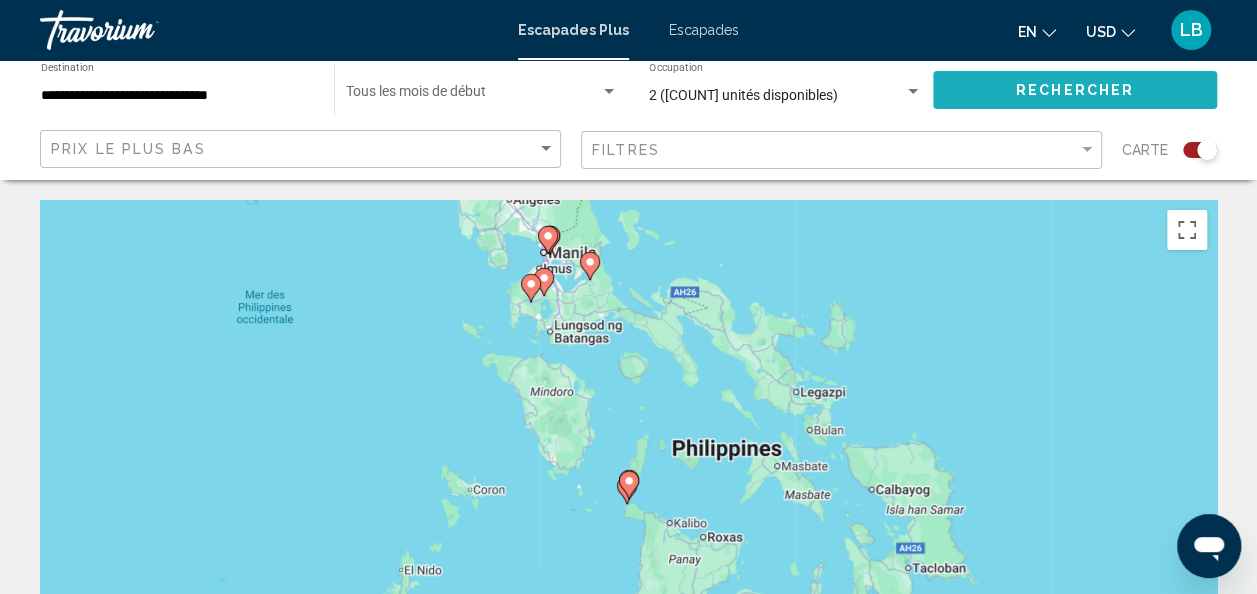 click on "Rechercher" 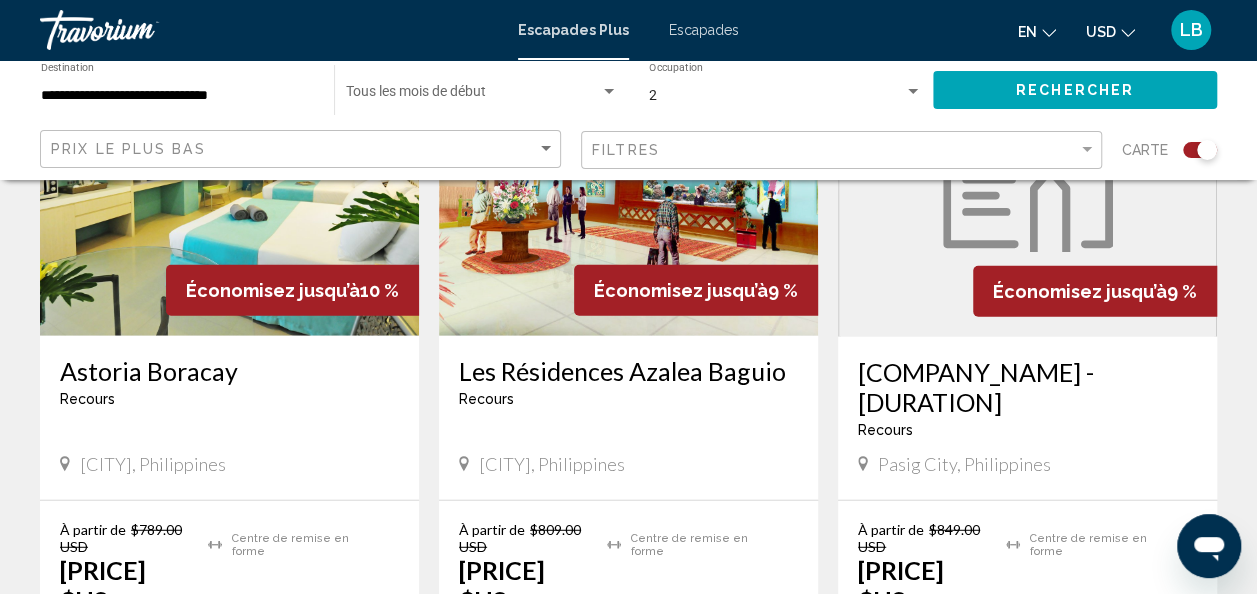 scroll, scrollTop: 2389, scrollLeft: 0, axis: vertical 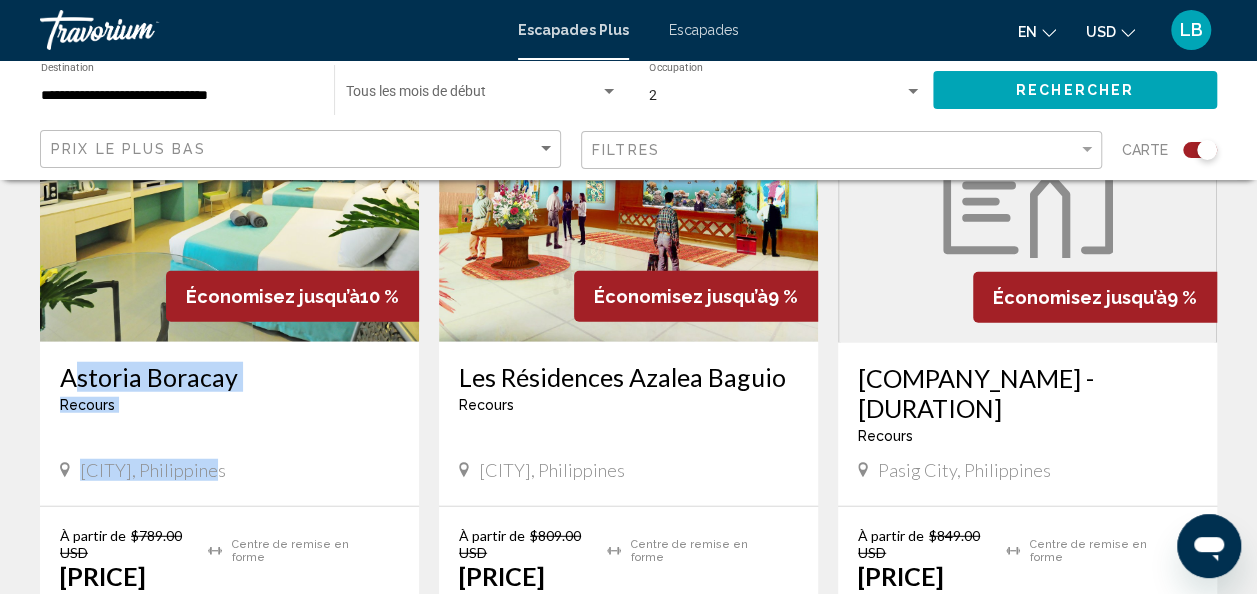 drag, startPoint x: 224, startPoint y: 362, endPoint x: 64, endPoint y: 302, distance: 170.88008 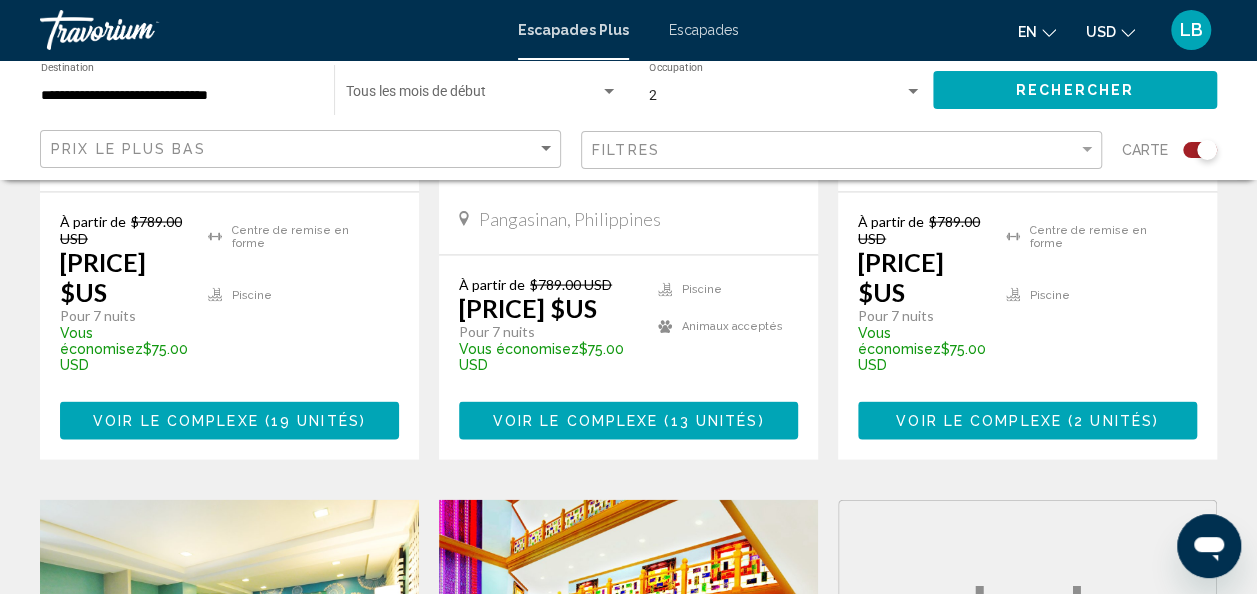 scroll, scrollTop: 1810, scrollLeft: 0, axis: vertical 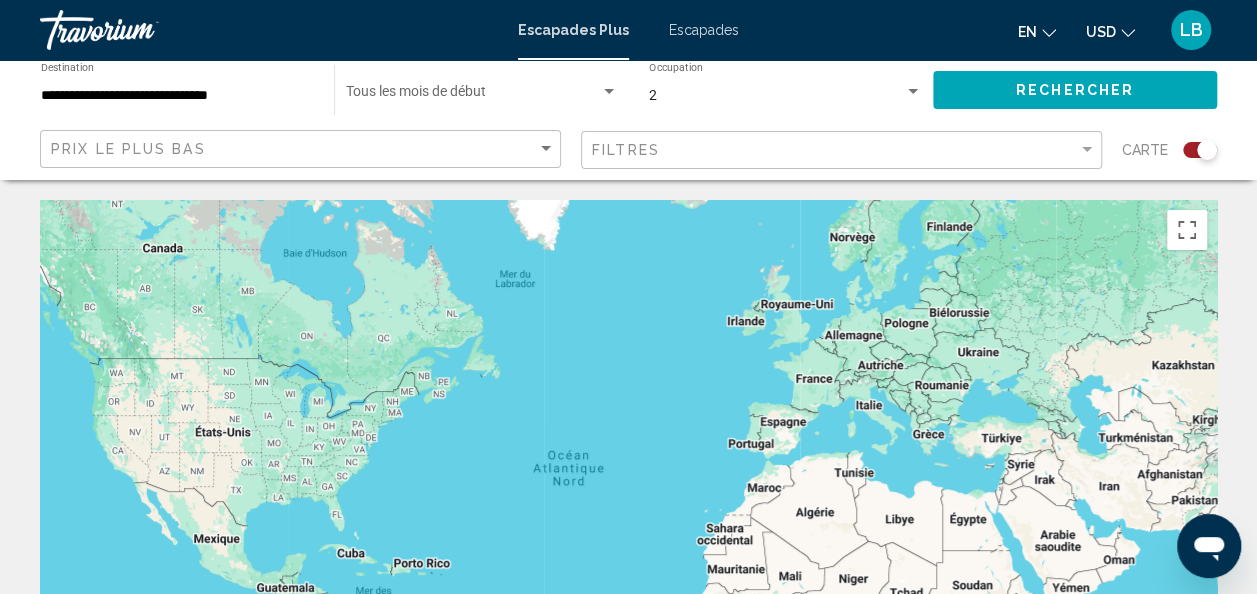 click on "Escapades" at bounding box center (704, 30) 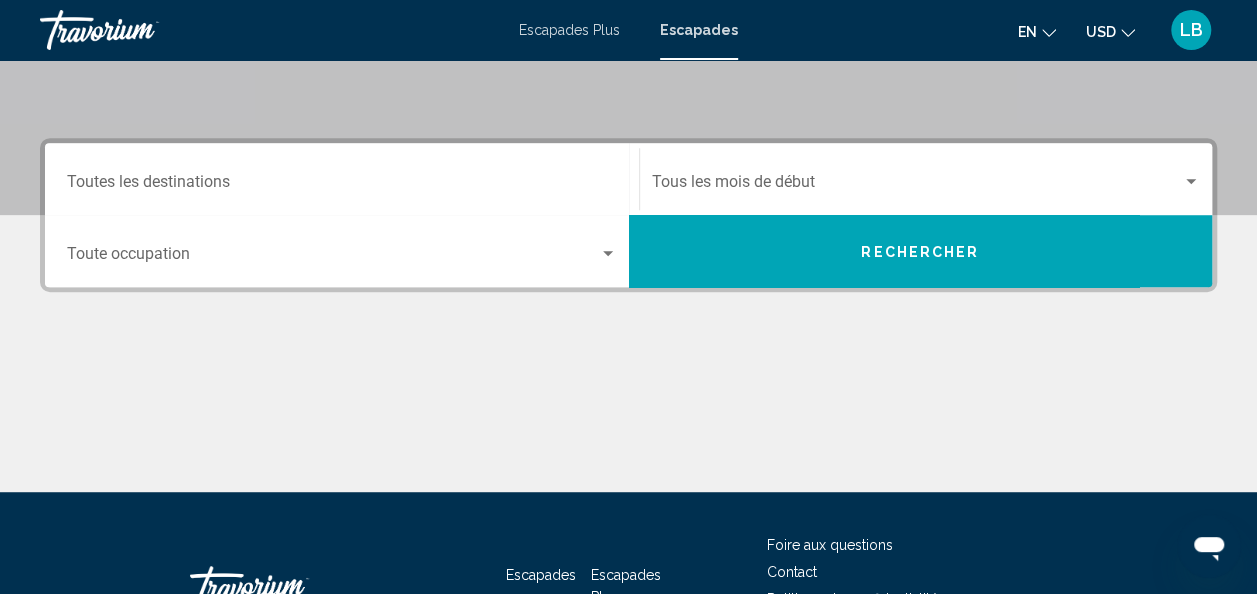 scroll, scrollTop: 418, scrollLeft: 0, axis: vertical 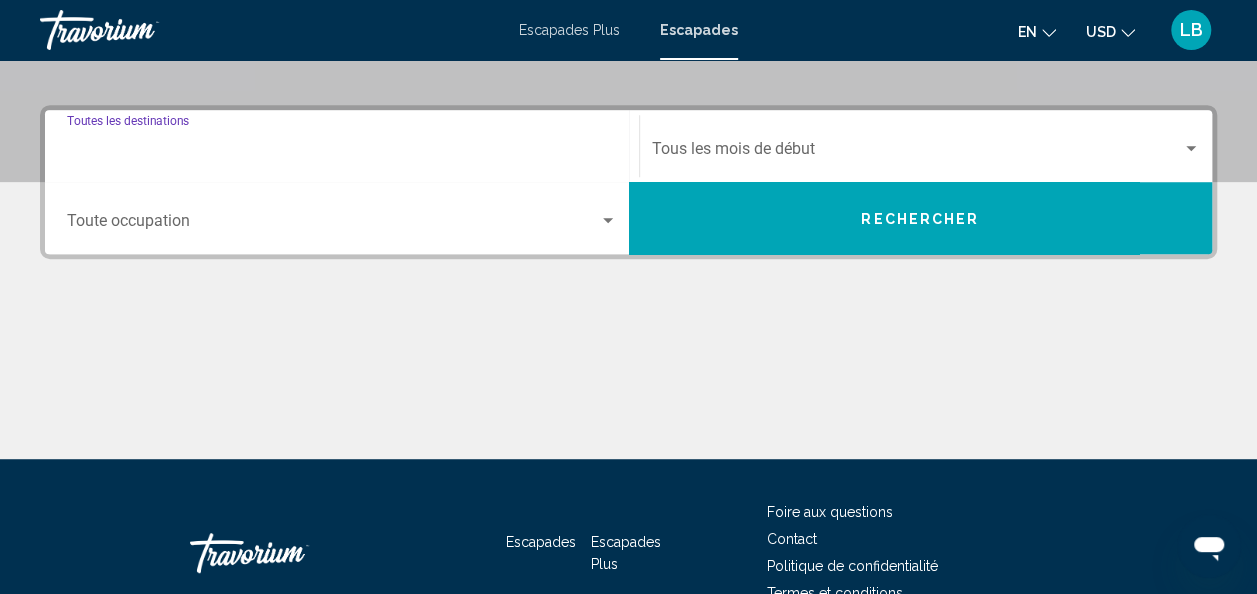 click on "Destination Toutes les destinations" at bounding box center [342, 153] 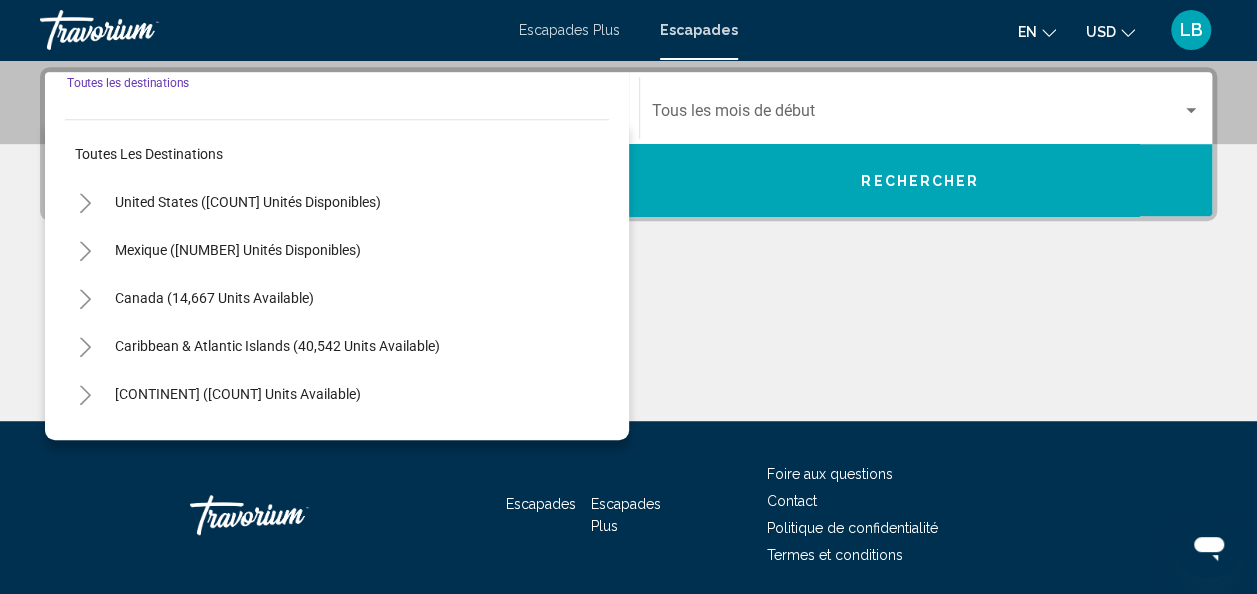 scroll, scrollTop: 458, scrollLeft: 0, axis: vertical 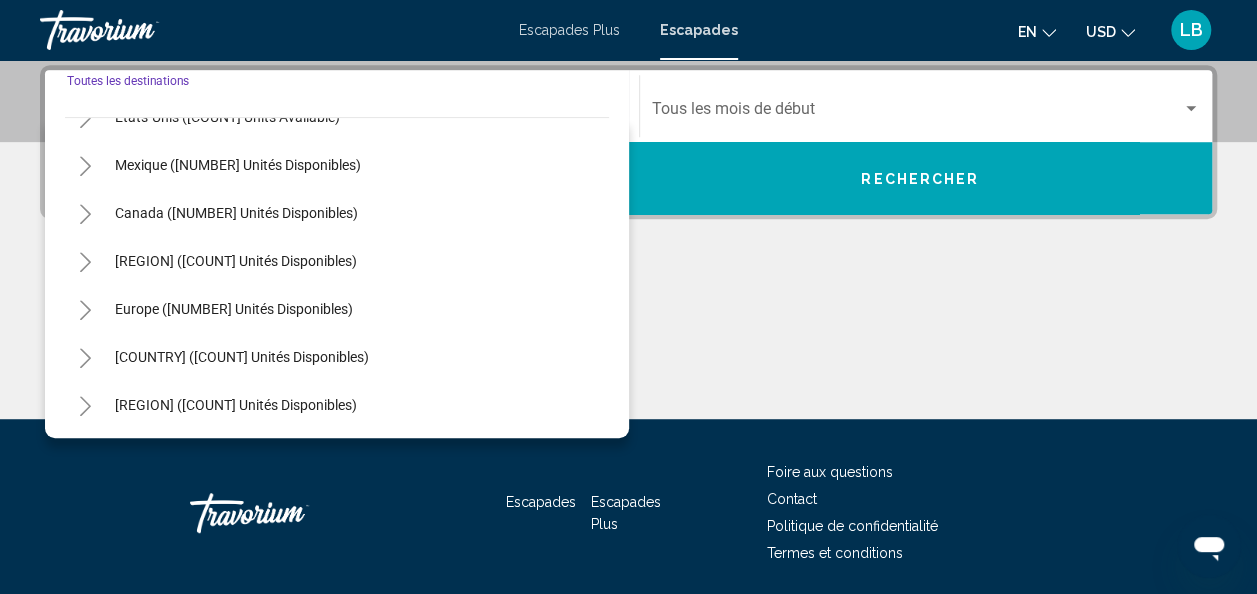 click on "Europe ([NUMBER] unités disponibles)" at bounding box center (242, 357) 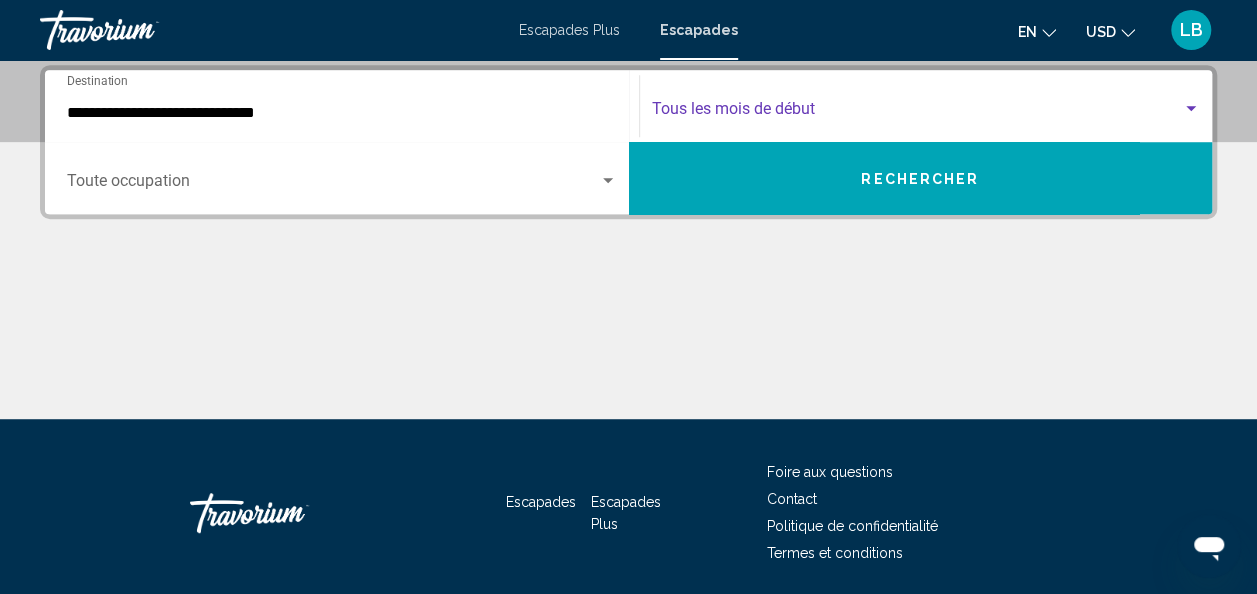 click at bounding box center [917, 113] 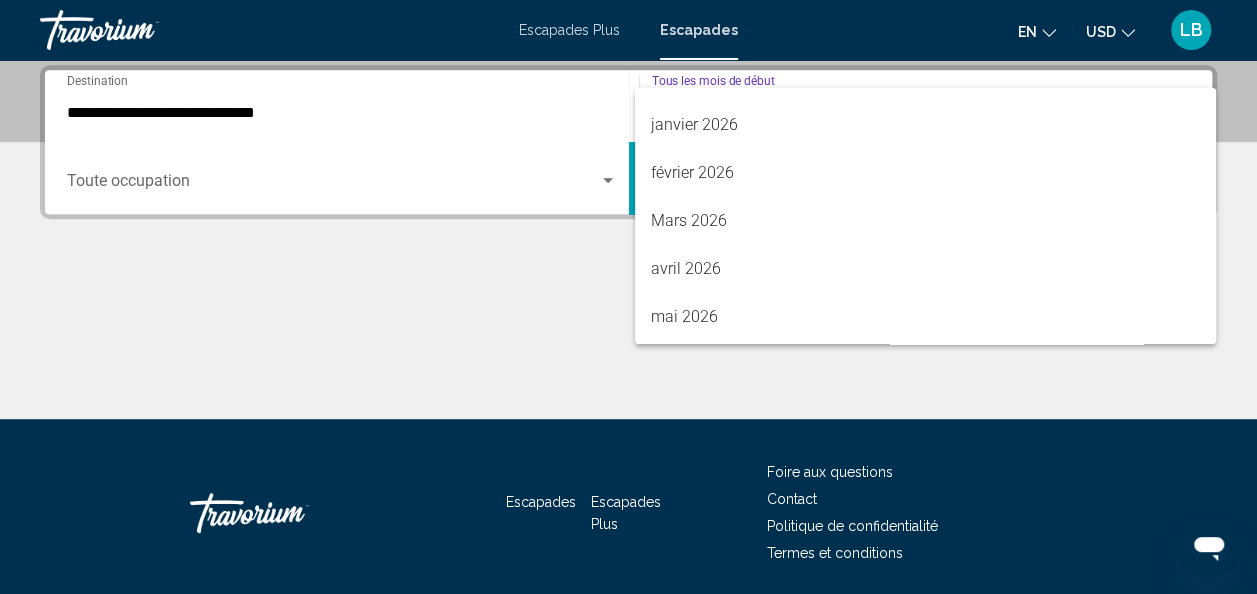 scroll, scrollTop: 324, scrollLeft: 0, axis: vertical 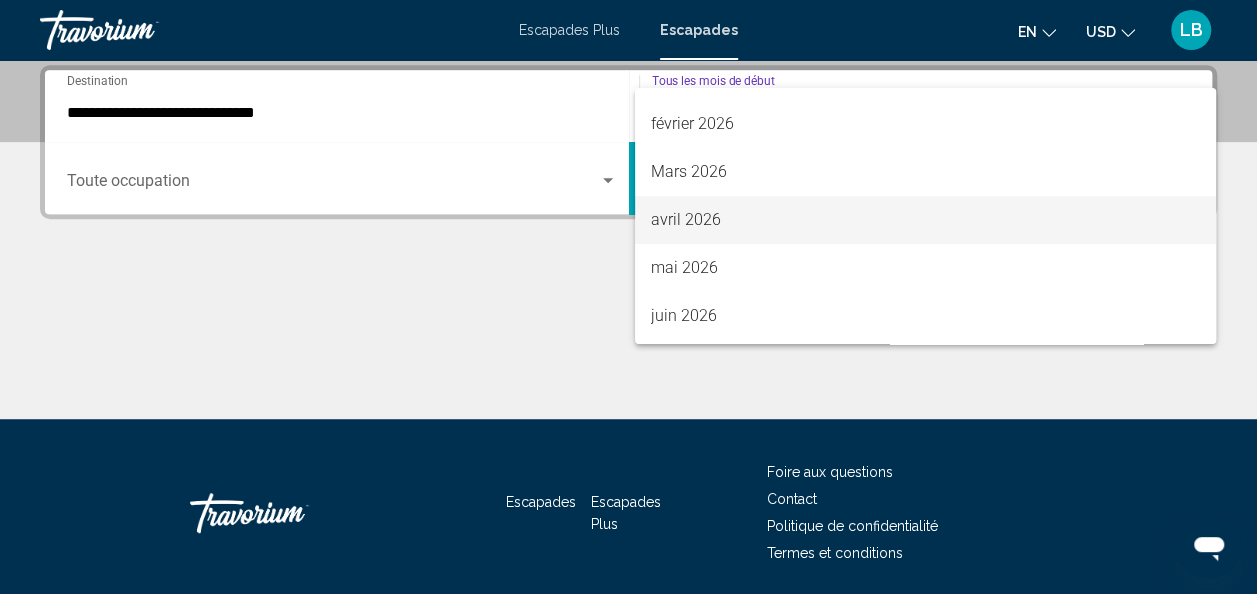 click on "avril 2026" at bounding box center (925, 220) 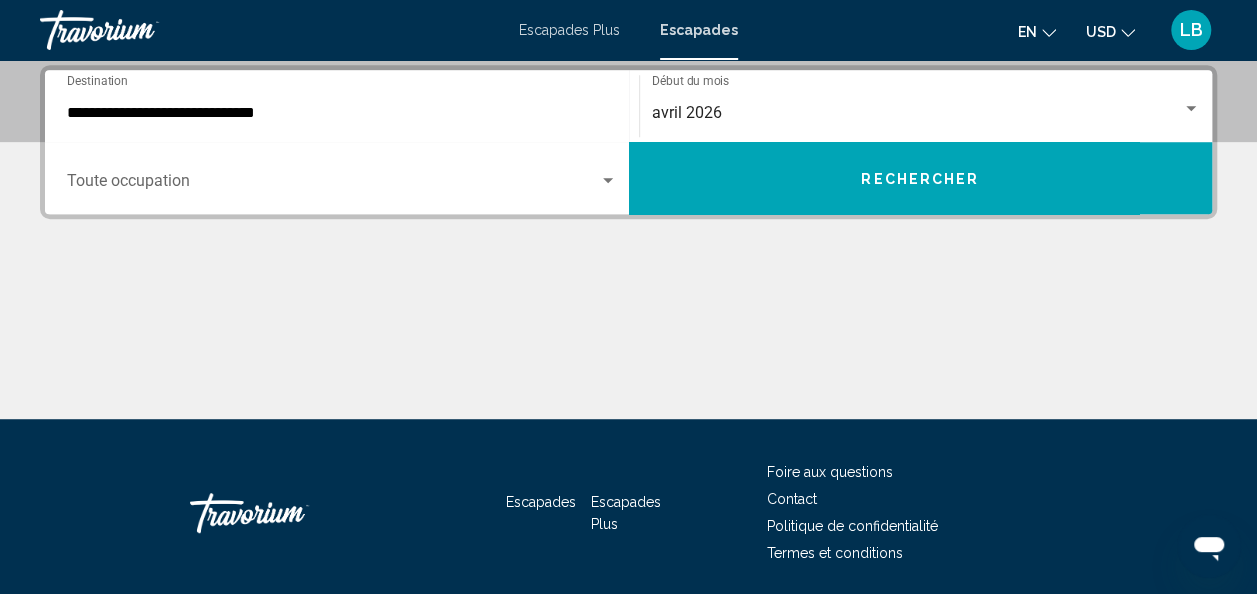 click on "**********" at bounding box center [628, 242] 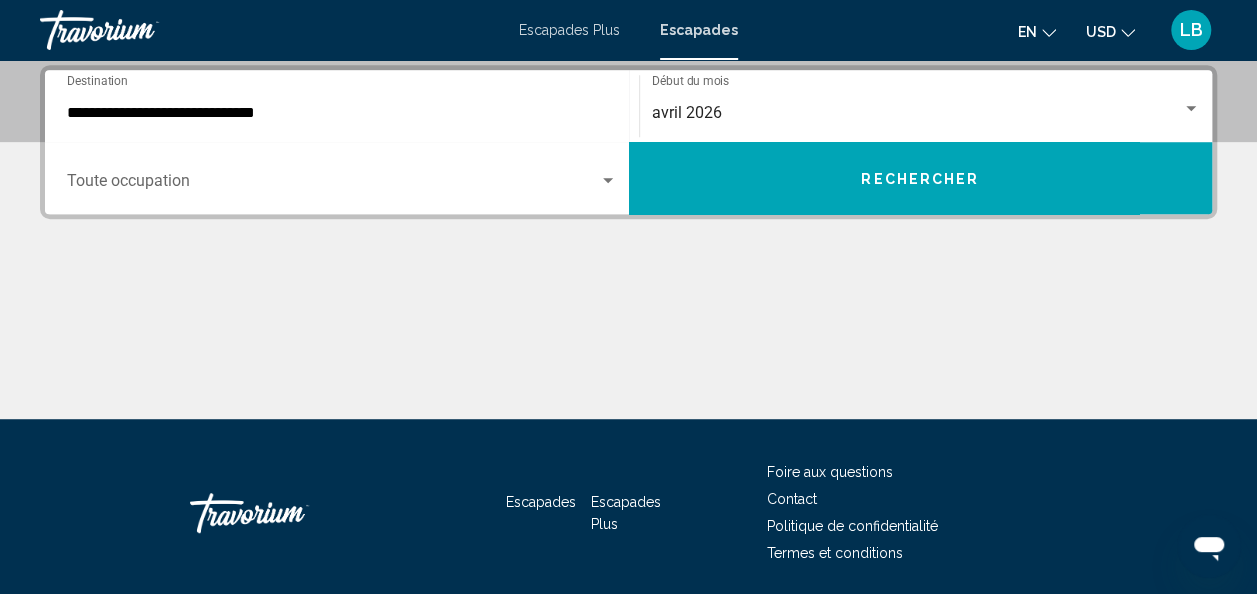 click at bounding box center [333, 185] 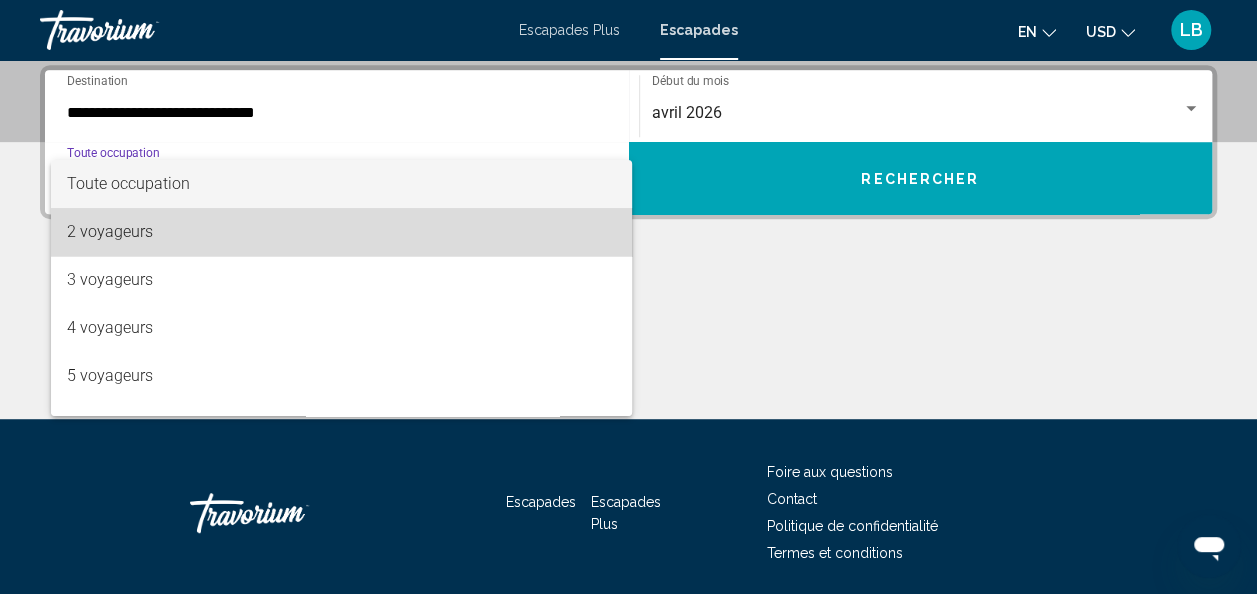 click on "2 voyageurs" at bounding box center [342, 232] 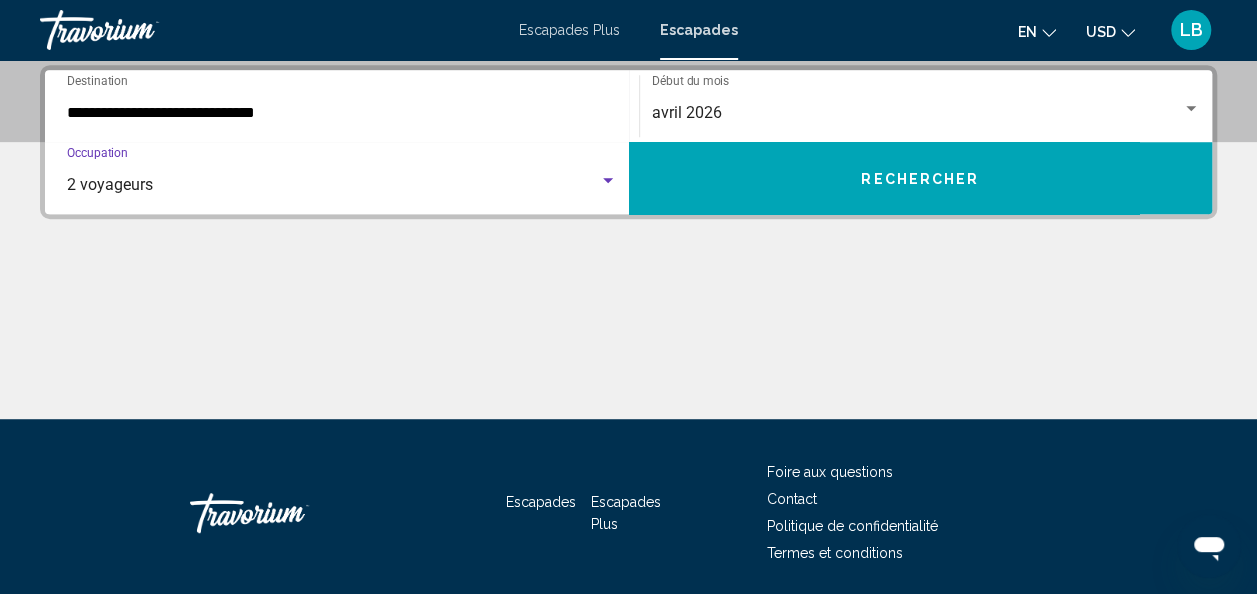 click on "Rechercher" at bounding box center (921, 178) 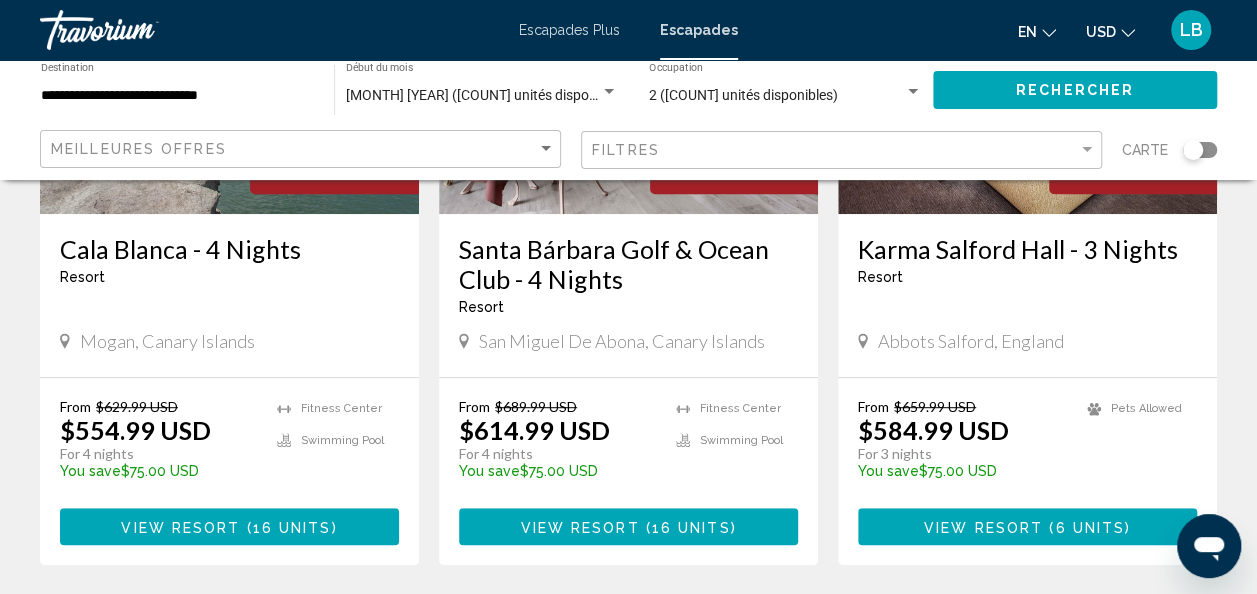 scroll, scrollTop: 372, scrollLeft: 0, axis: vertical 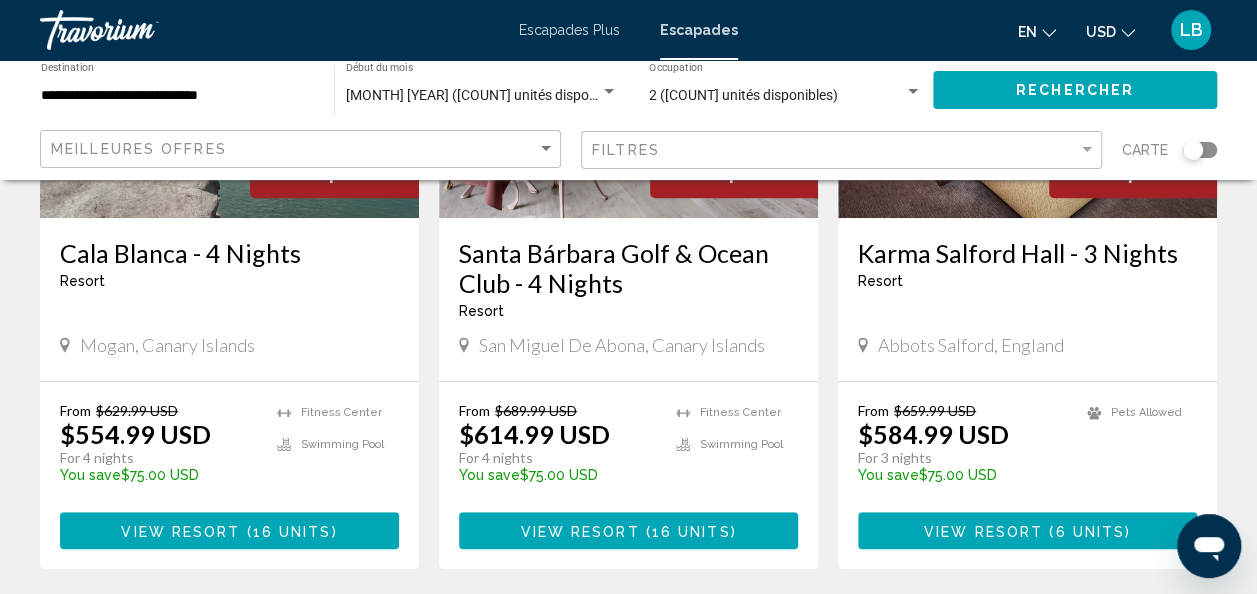 click on "USD" 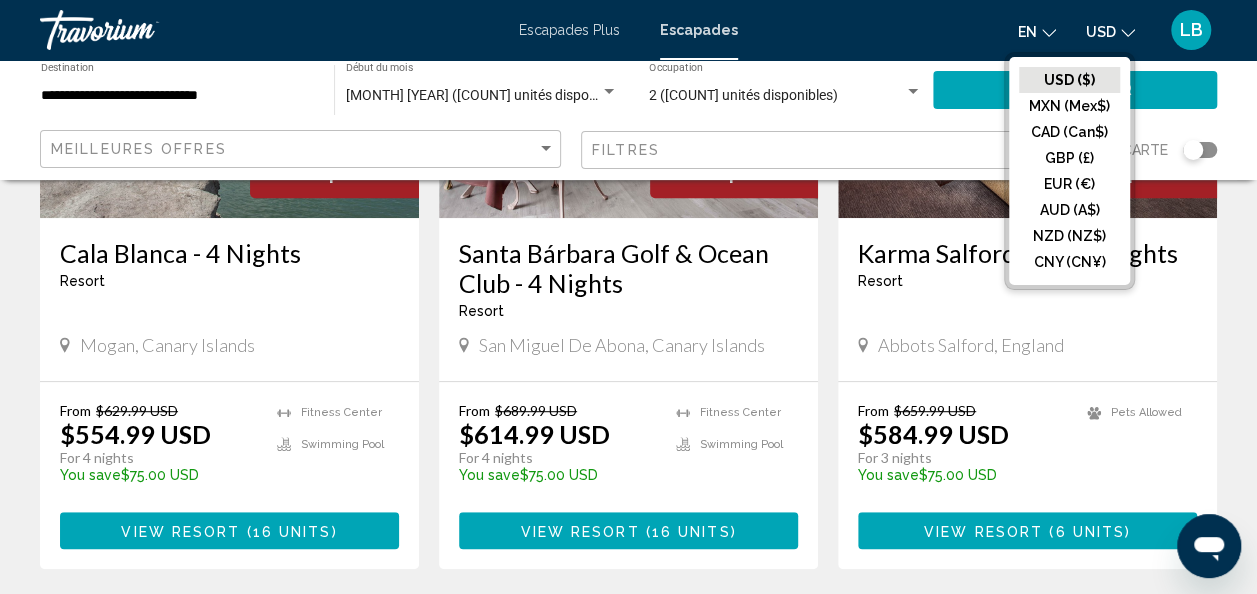 click on "EUR (€)" 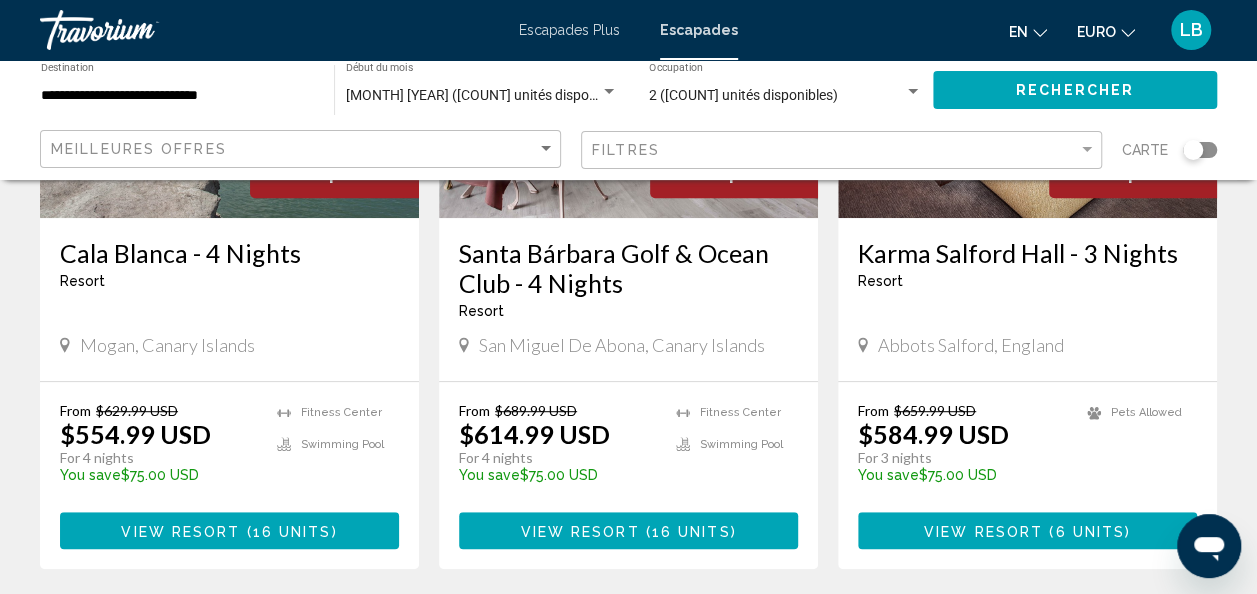 click on "en
English Español Français Italiano Português русский" 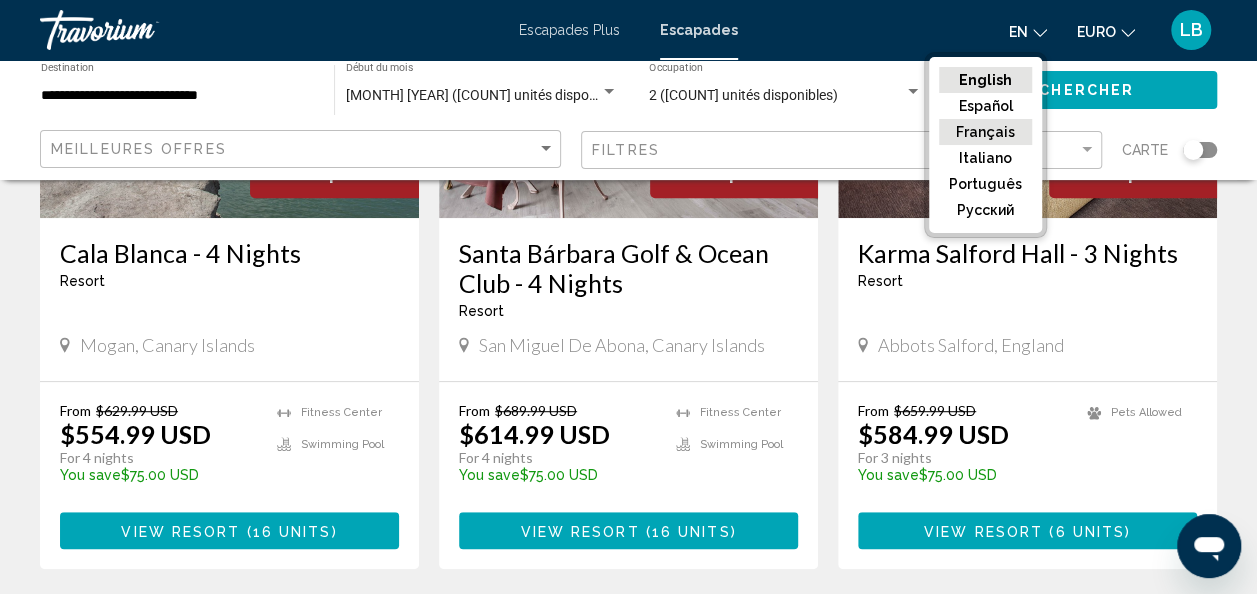 click on "Français" 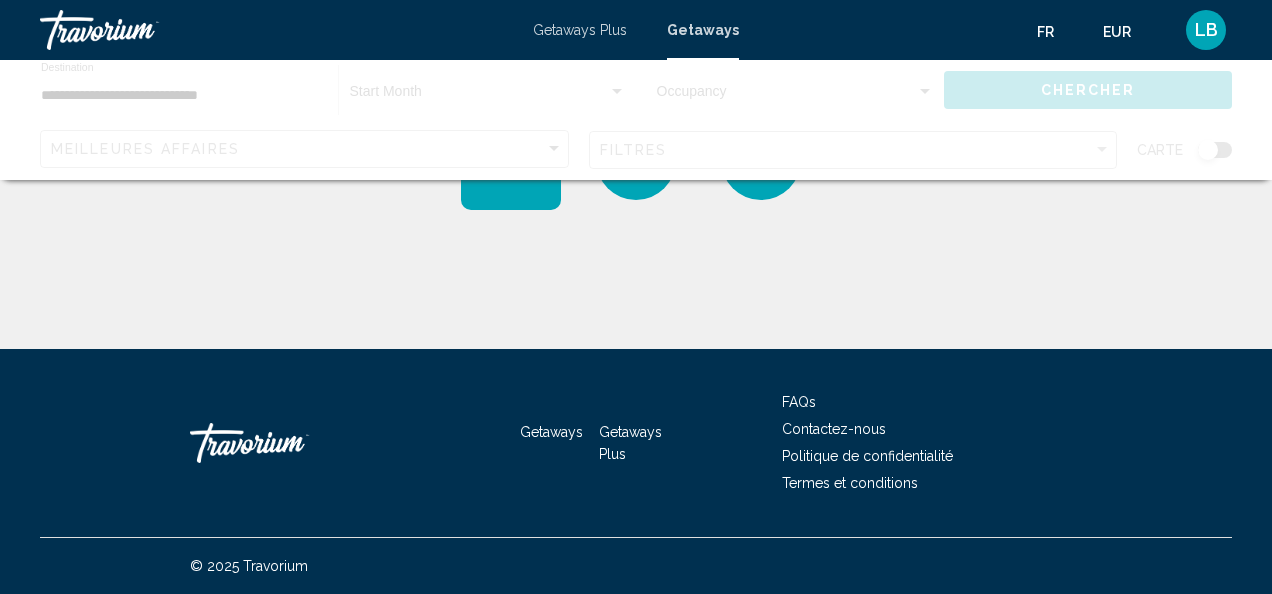 scroll, scrollTop: 0, scrollLeft: 0, axis: both 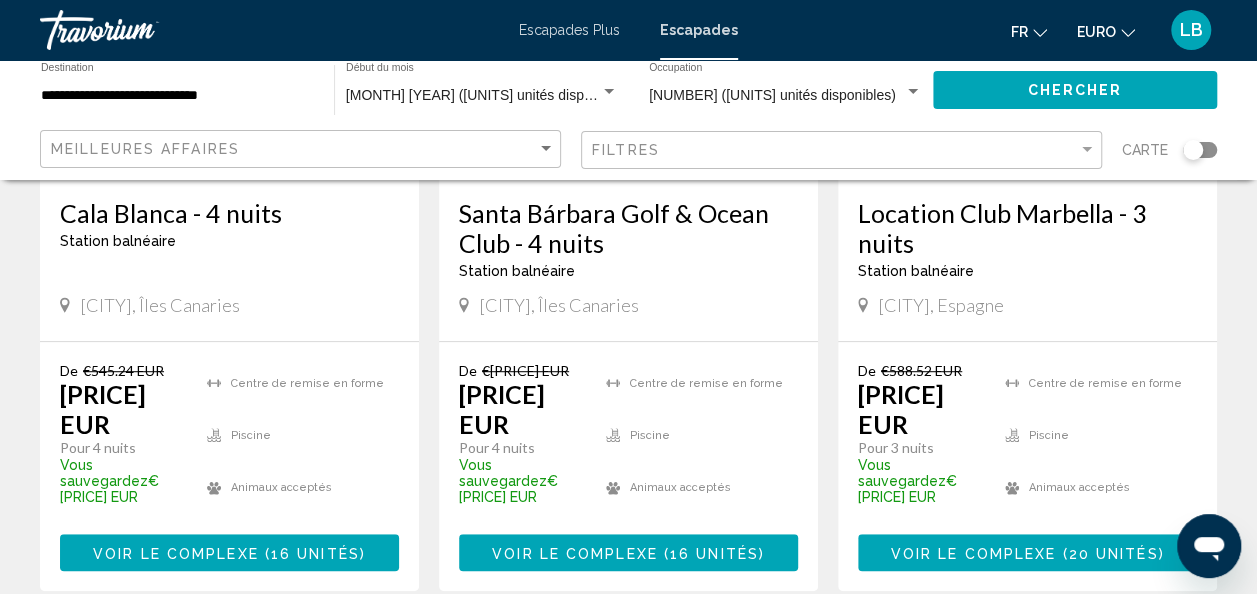 click on "**********" 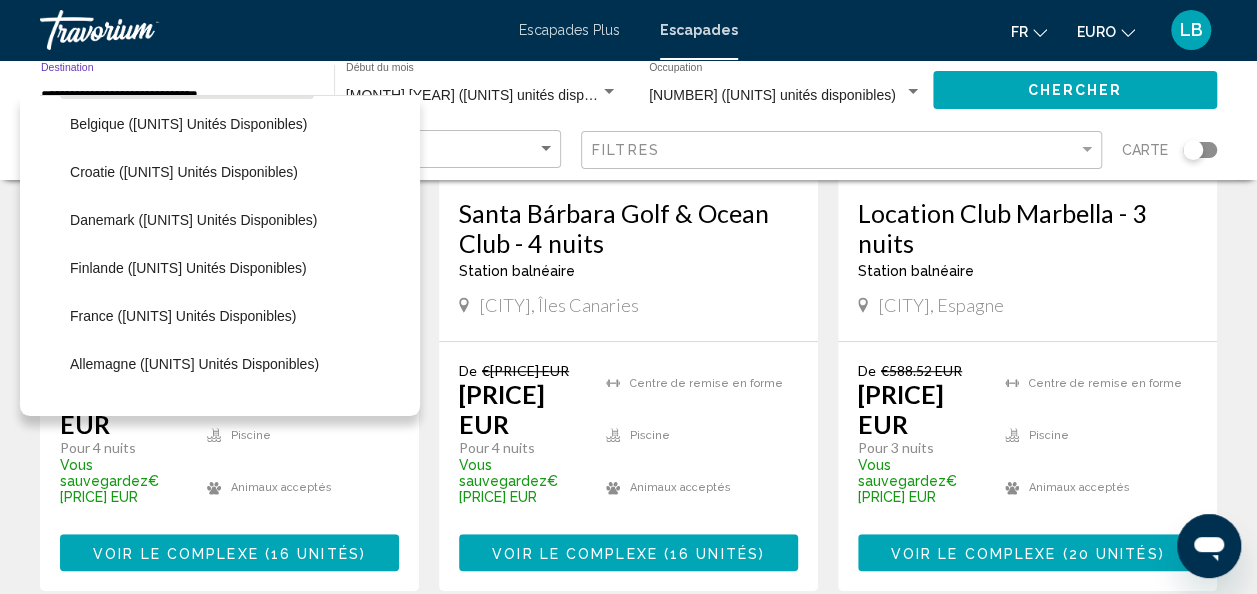 scroll, scrollTop: 390, scrollLeft: 0, axis: vertical 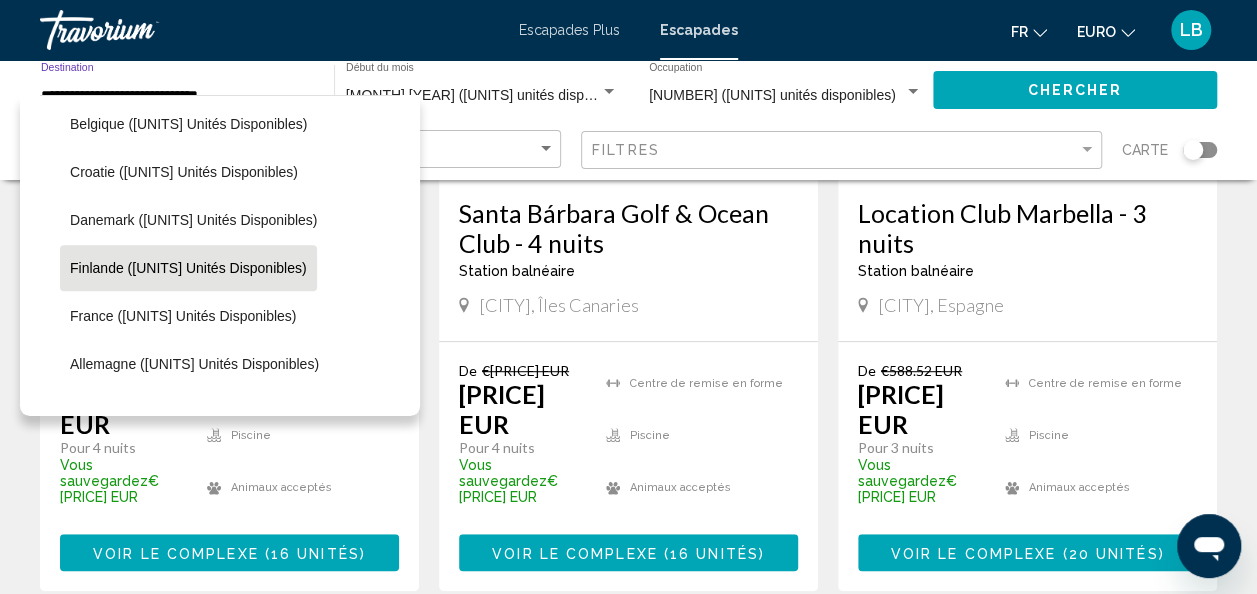 click on "Finlande ([UNITS] unités disponibles)" 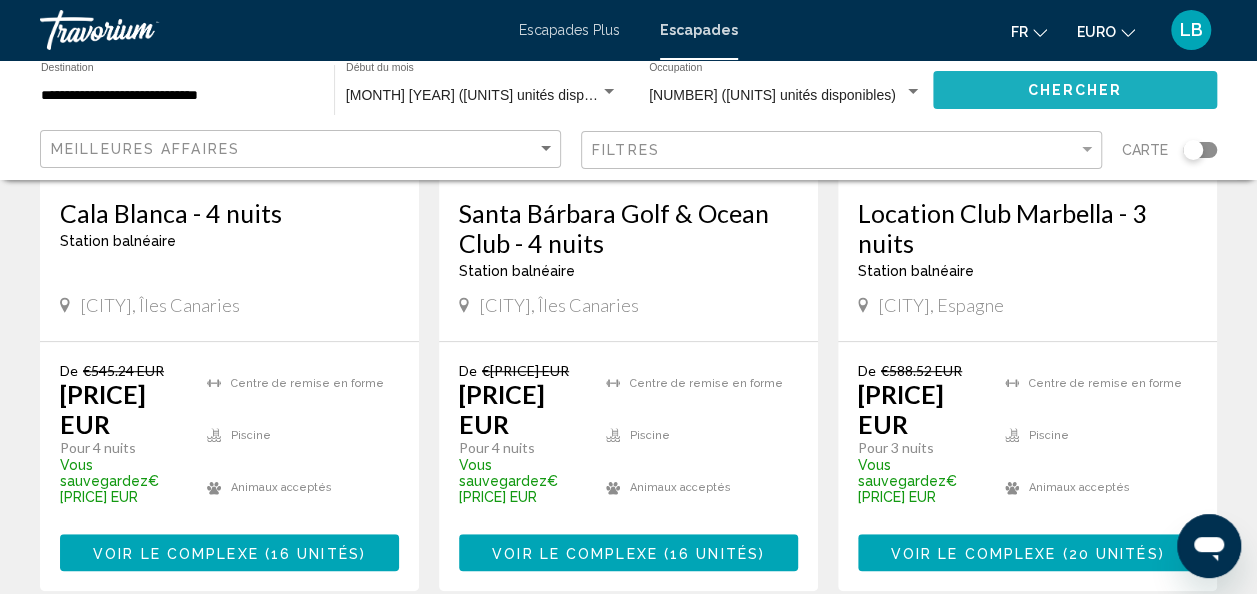 click on "Chercher" 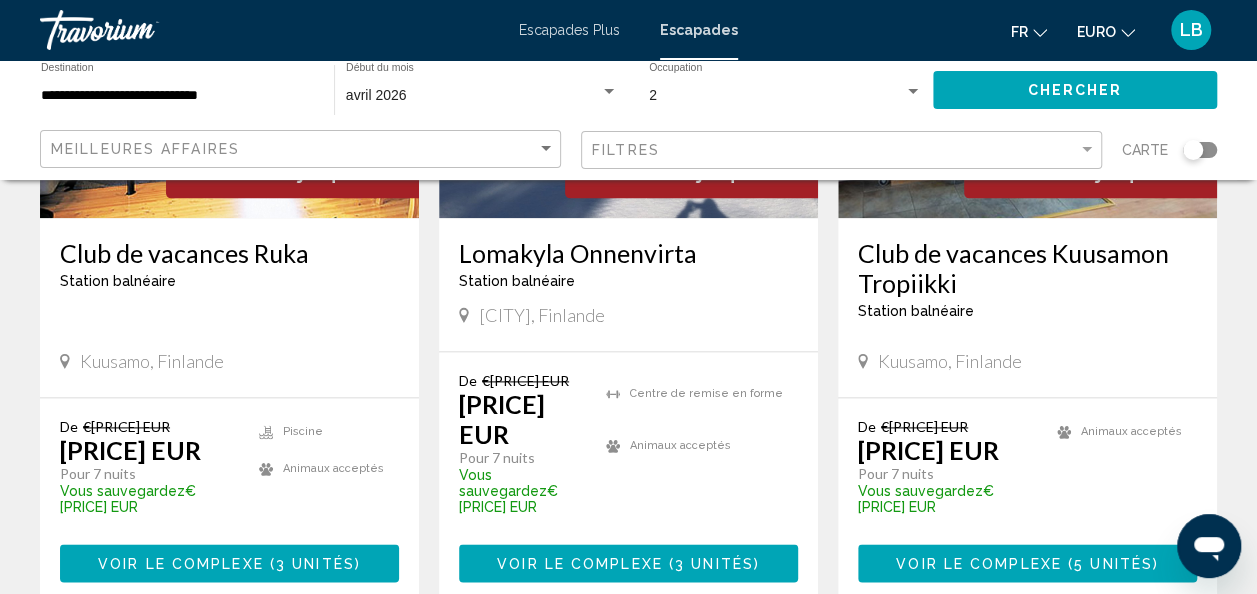 scroll, scrollTop: 1246, scrollLeft: 0, axis: vertical 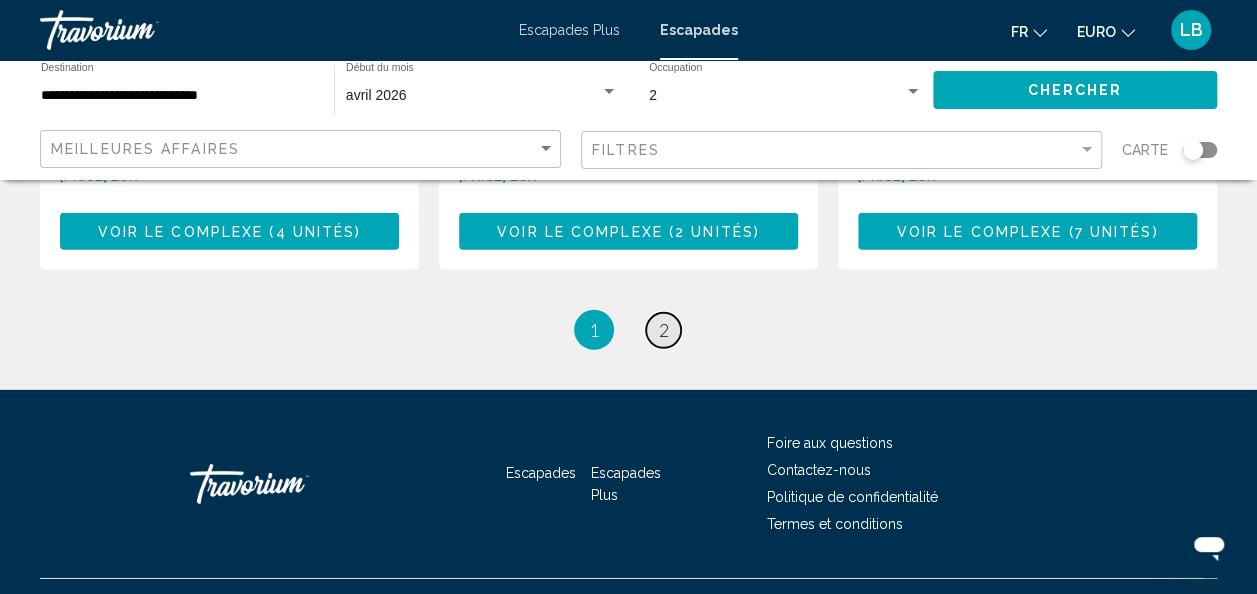 click on "page  2" at bounding box center (663, 330) 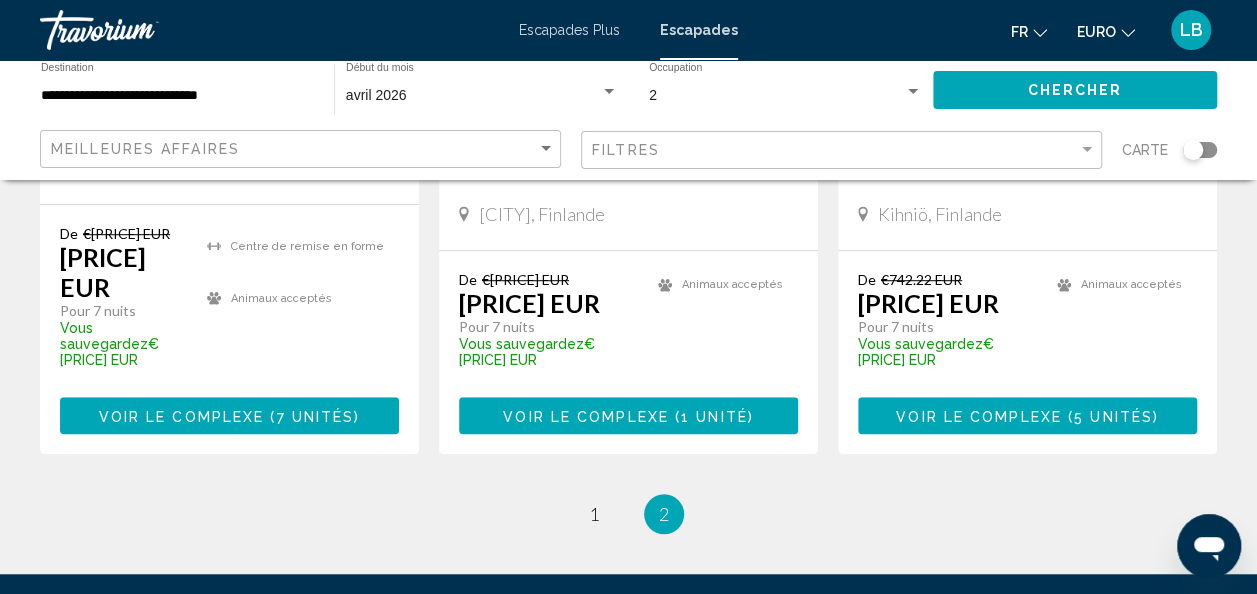 scroll, scrollTop: 0, scrollLeft: 0, axis: both 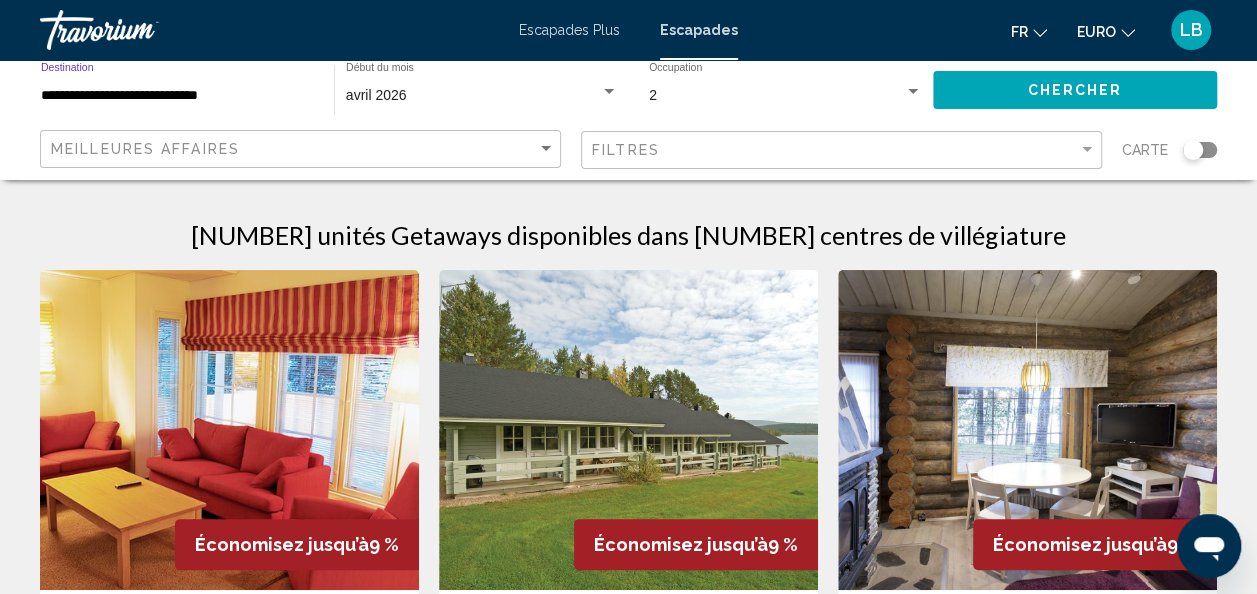 click on "**********" at bounding box center (177, 96) 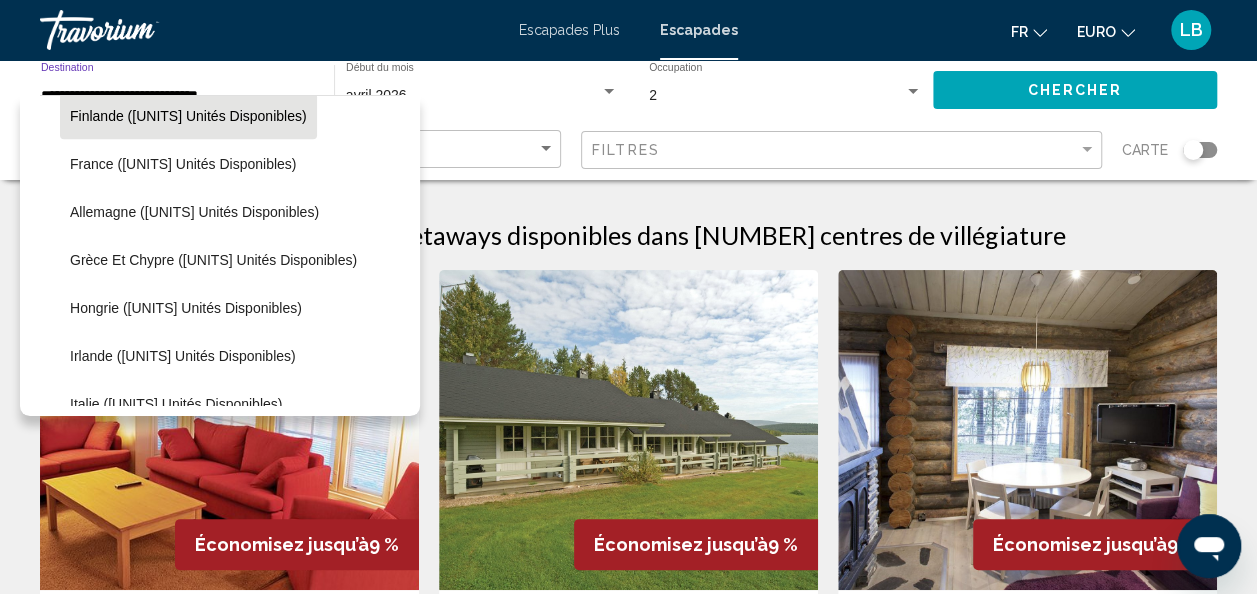 scroll, scrollTop: 550, scrollLeft: 0, axis: vertical 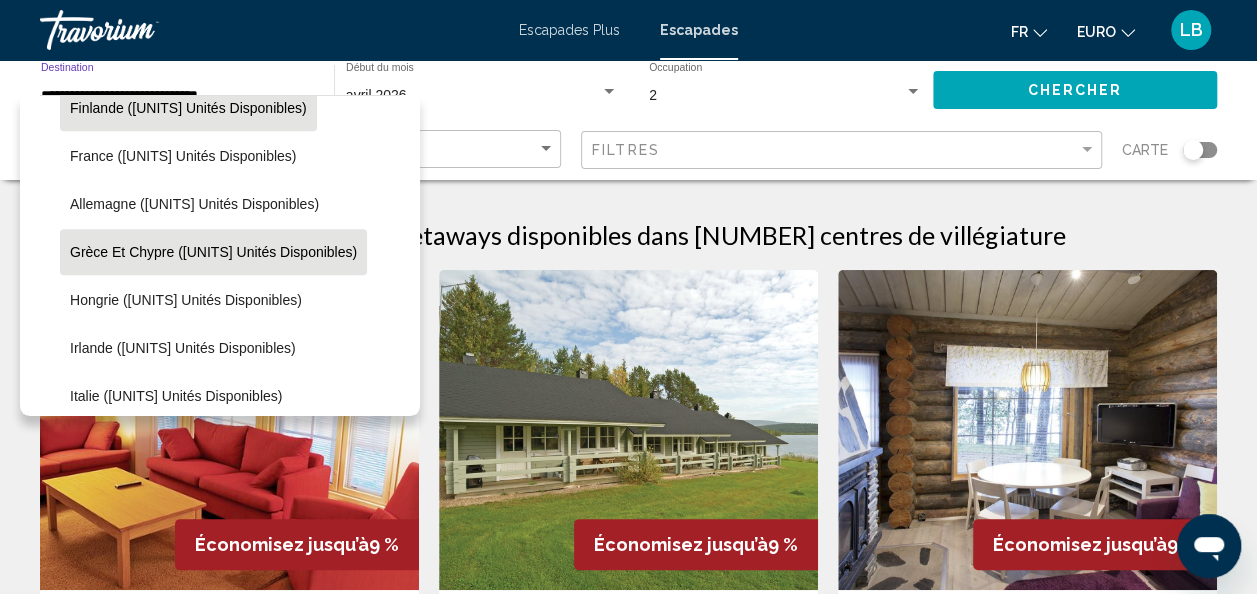 click on "Grèce et Chypre ([UNITS] unités disponibles)" 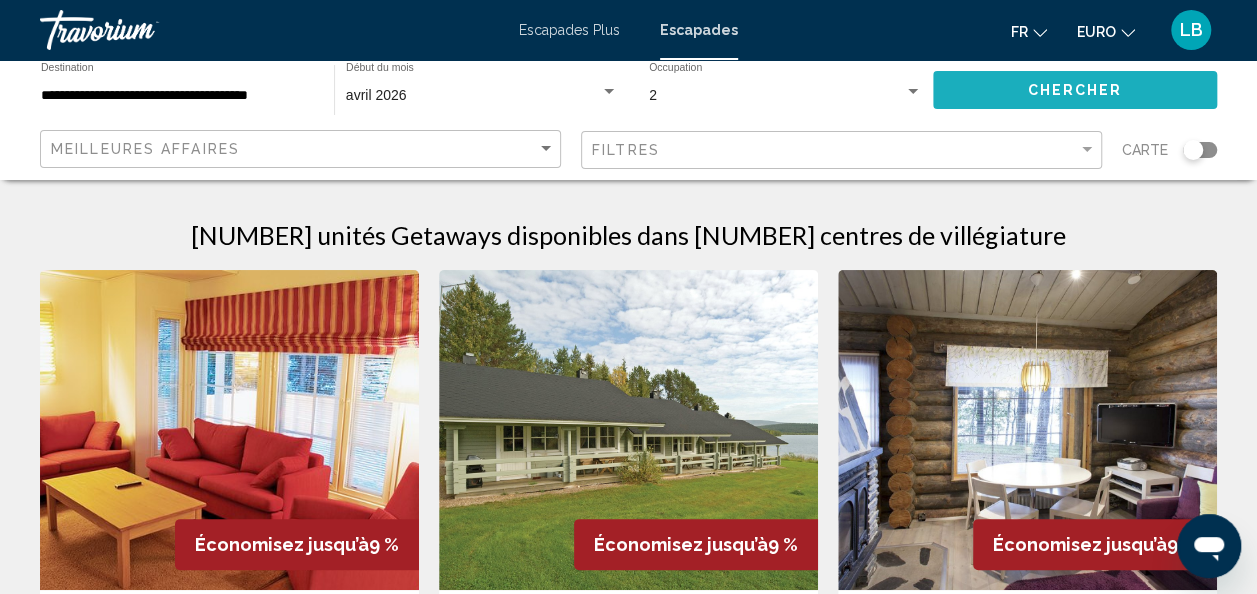 click on "Chercher" 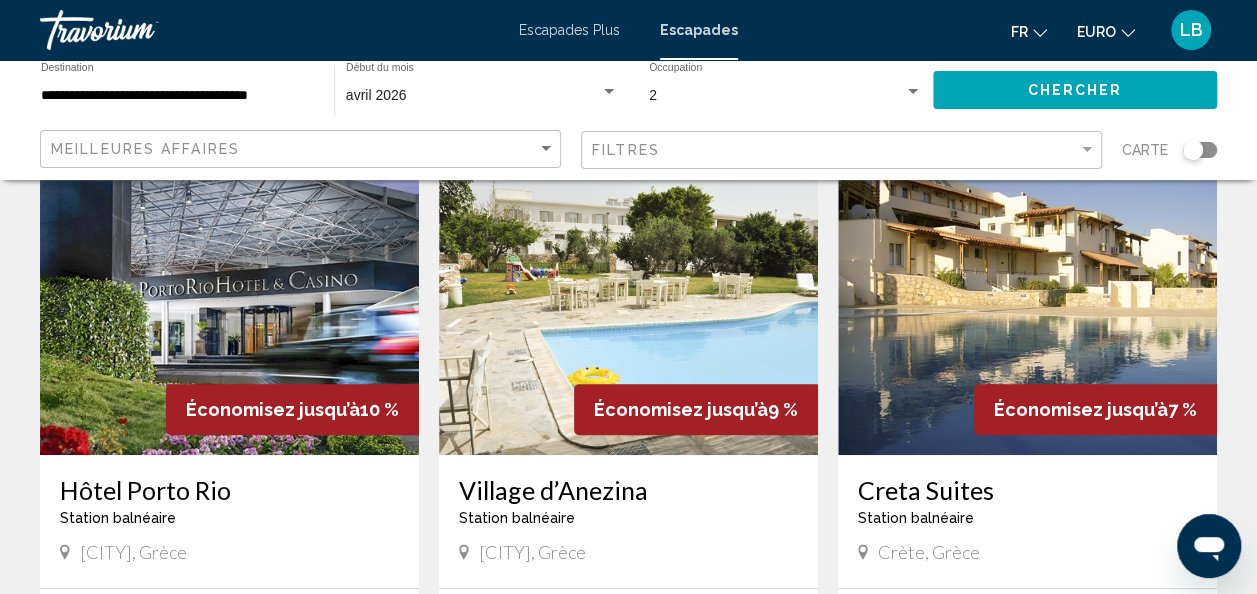 scroll, scrollTop: 0, scrollLeft: 0, axis: both 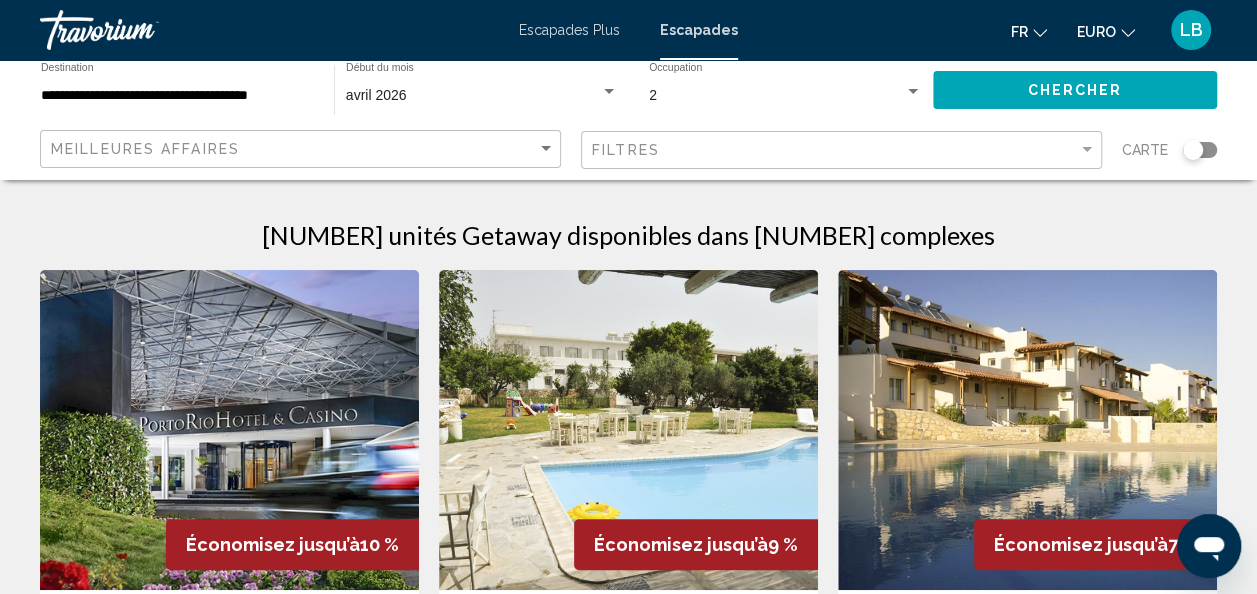 click on "**********" 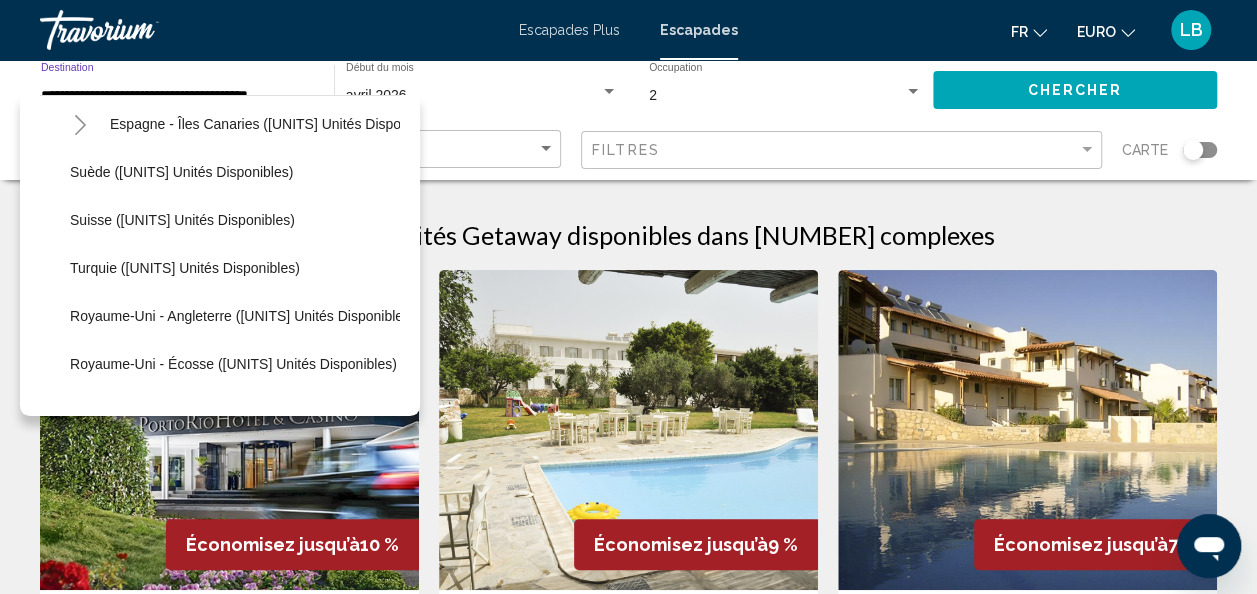 scroll, scrollTop: 1124, scrollLeft: 0, axis: vertical 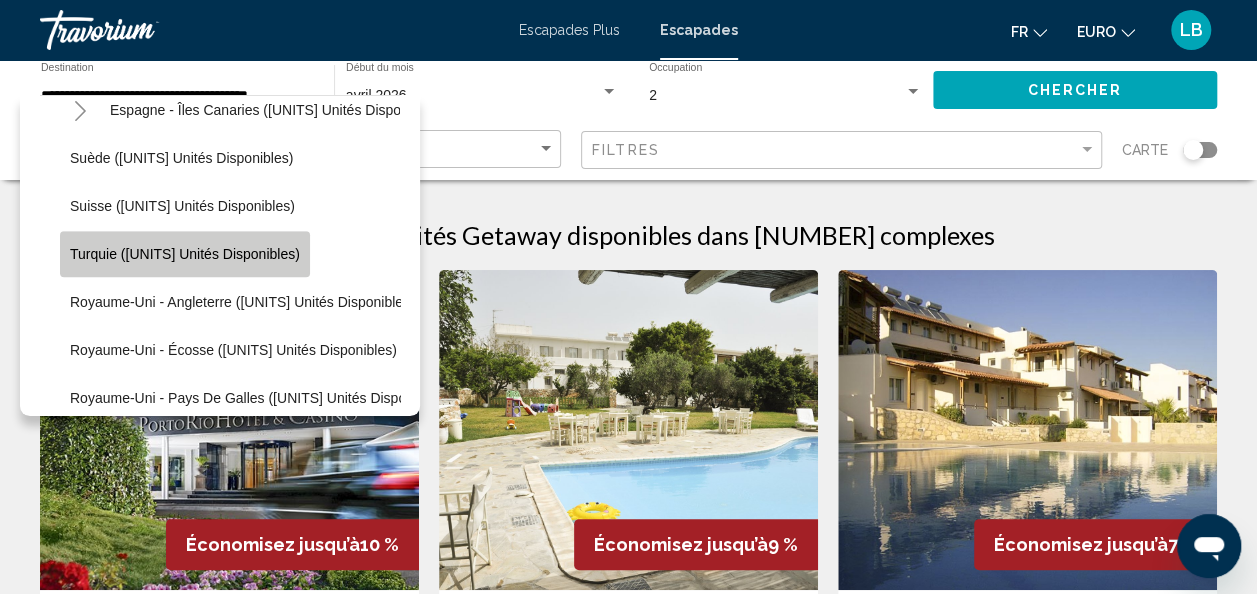 click on "Turquie (653 unités disponibles)" 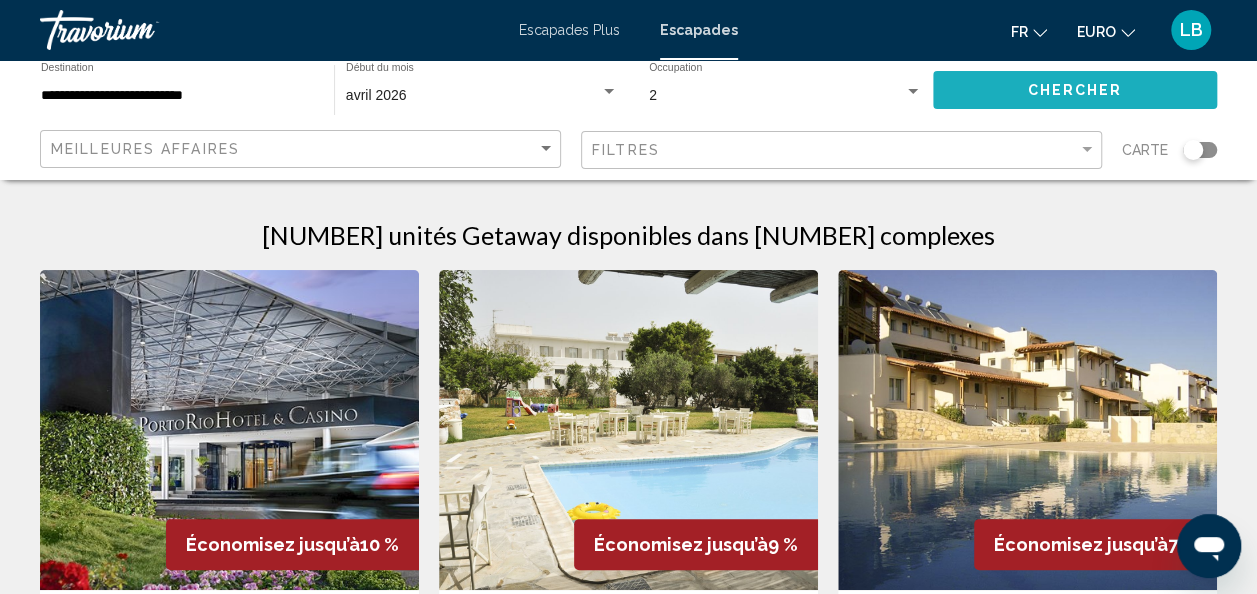 click on "Chercher" 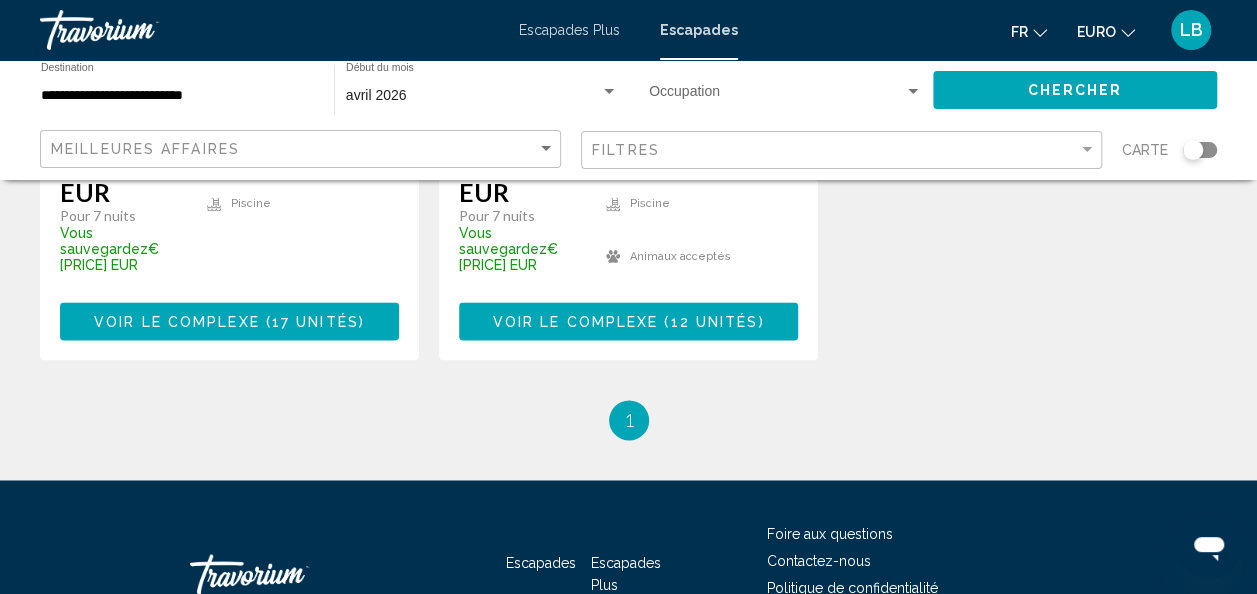 scroll, scrollTop: 1454, scrollLeft: 0, axis: vertical 